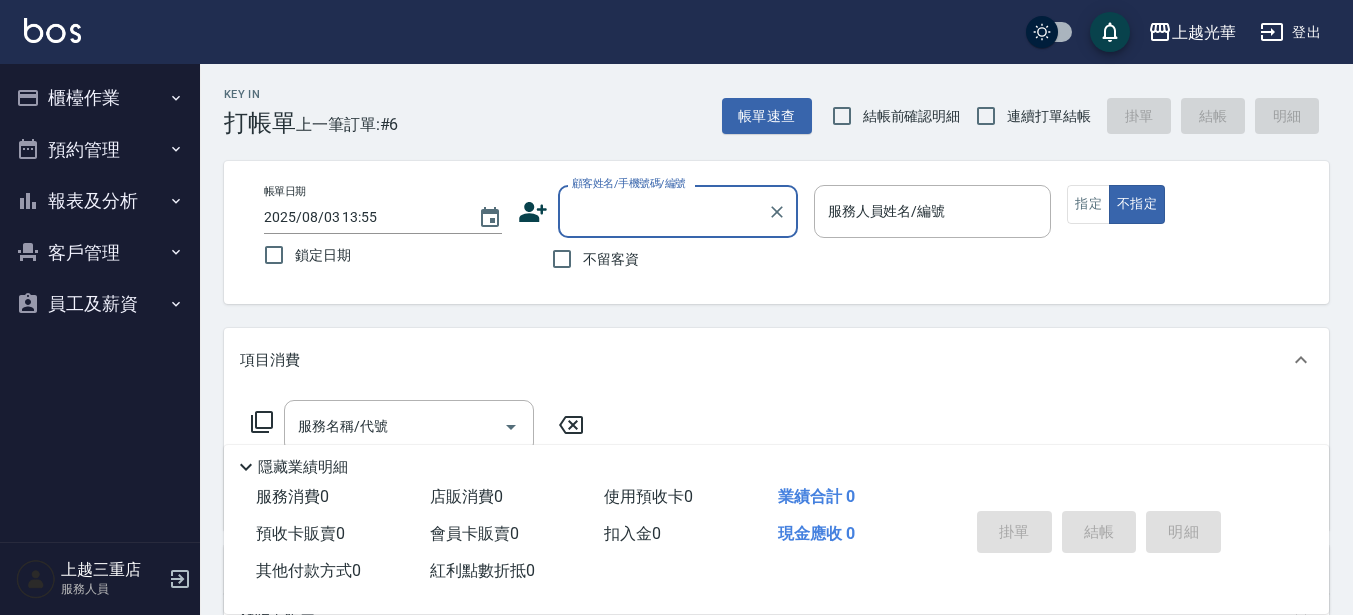 scroll, scrollTop: 0, scrollLeft: 0, axis: both 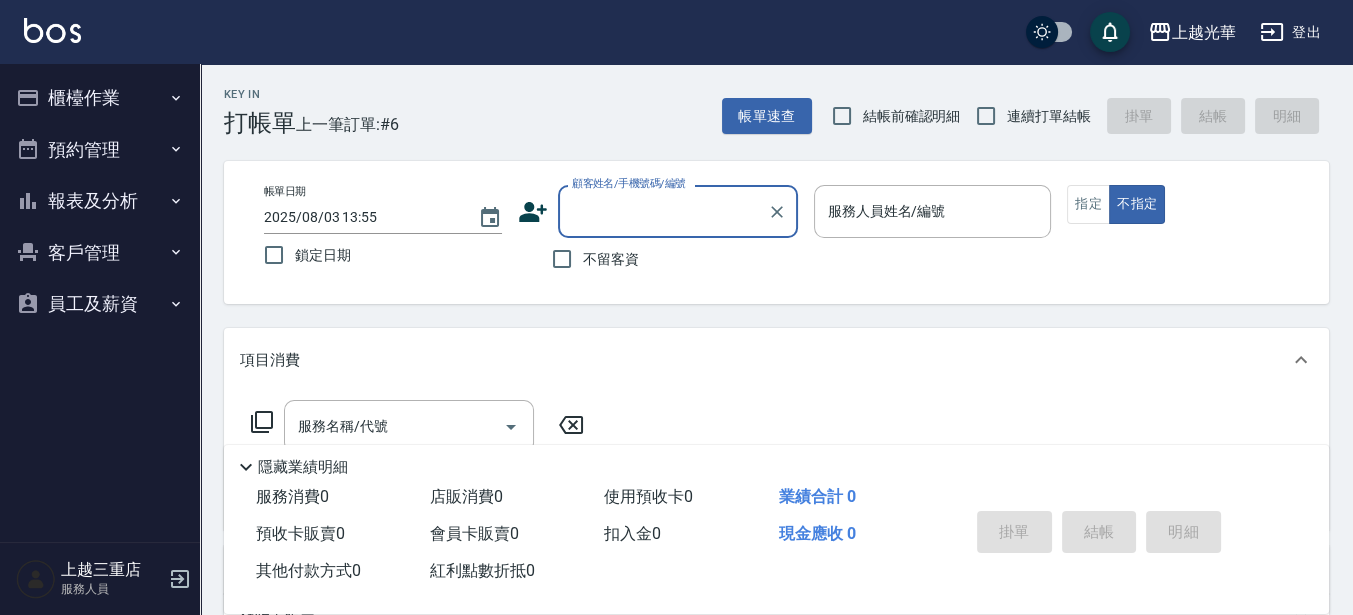 click on "不留客資" at bounding box center [611, 259] 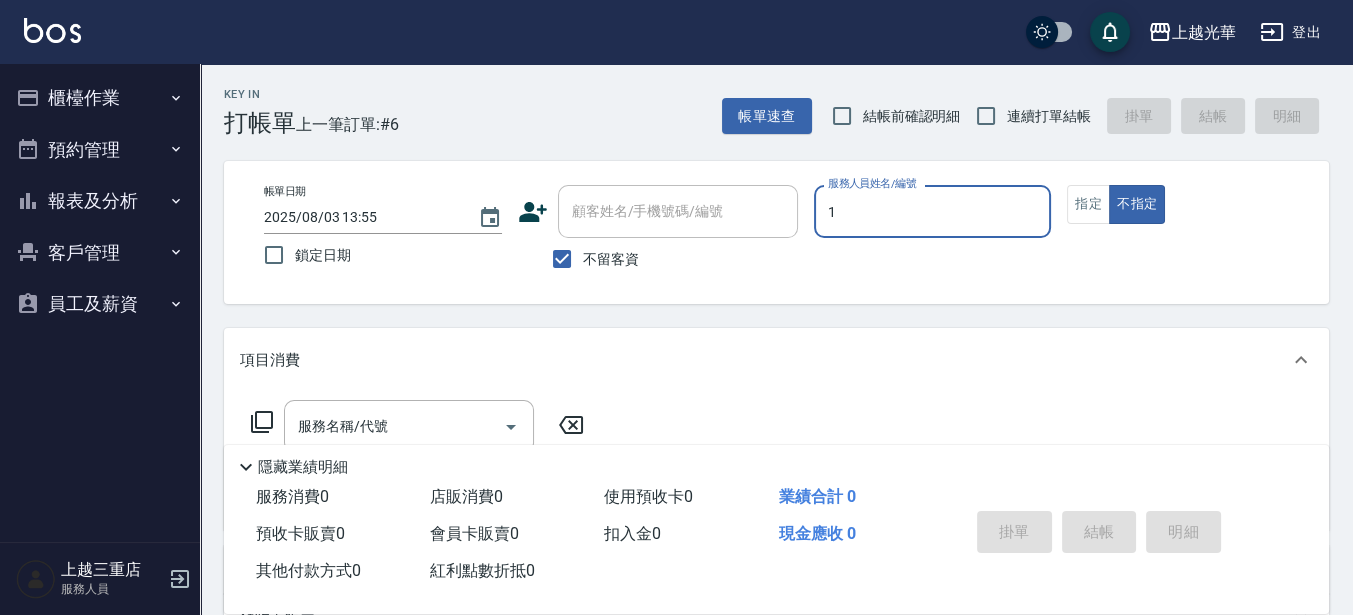 type on "1" 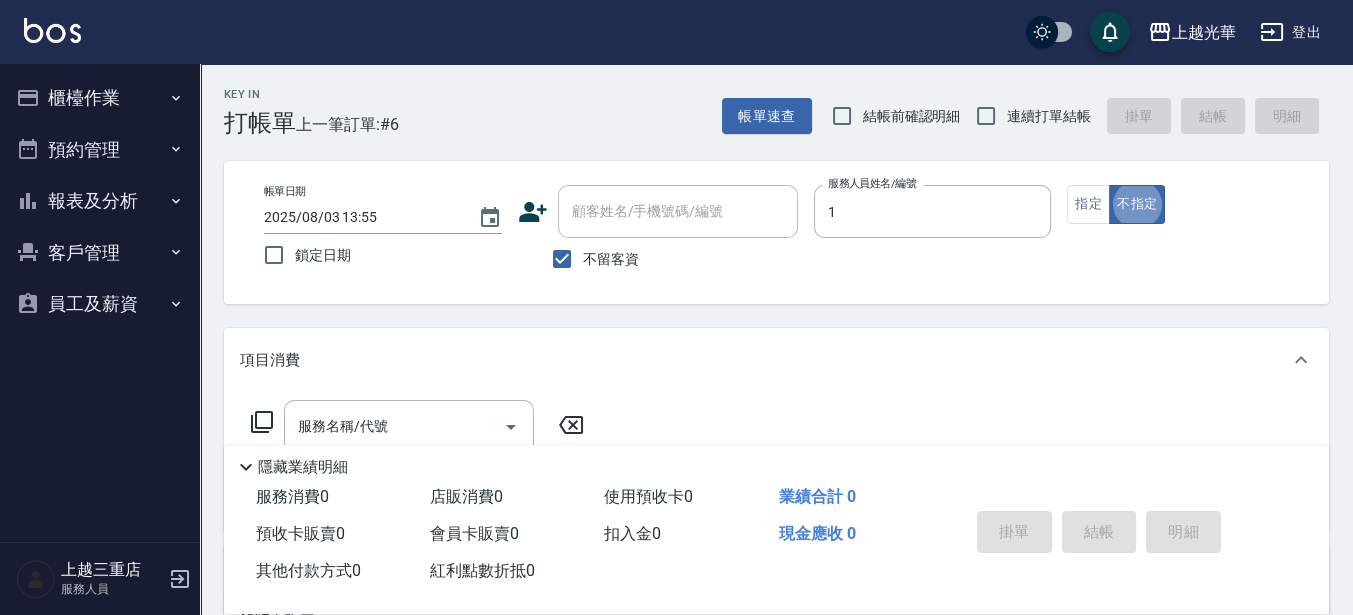 type on "小詹-1" 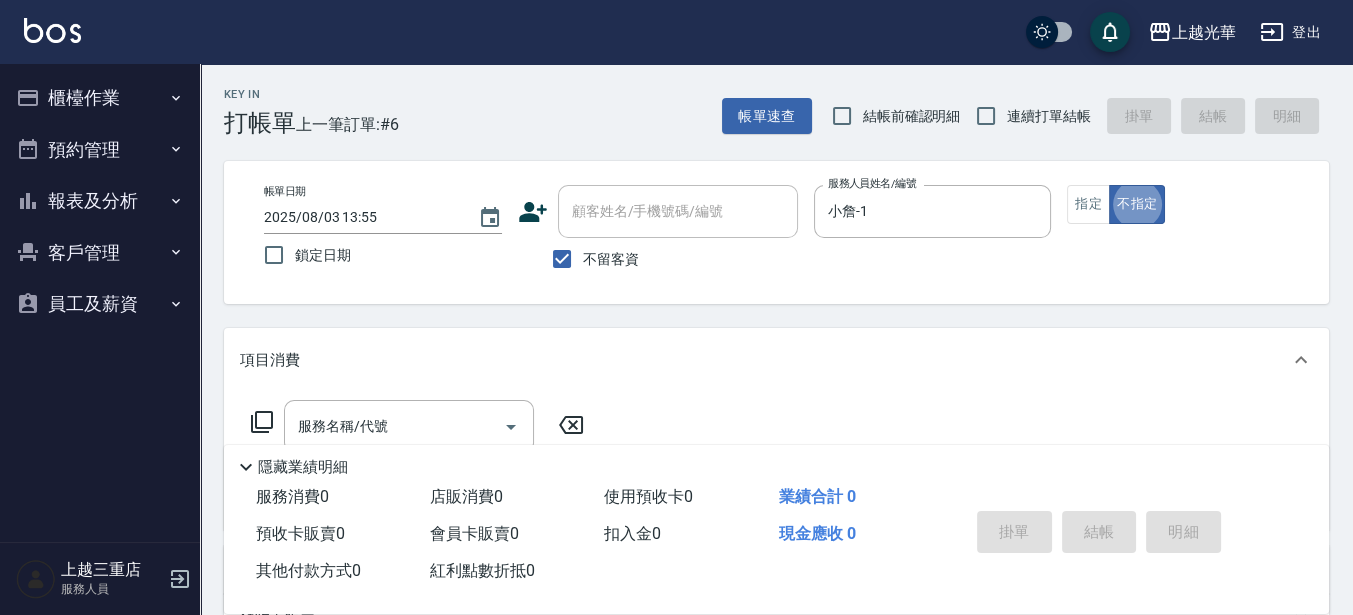 click on "連續打單結帳" at bounding box center (1049, 116) 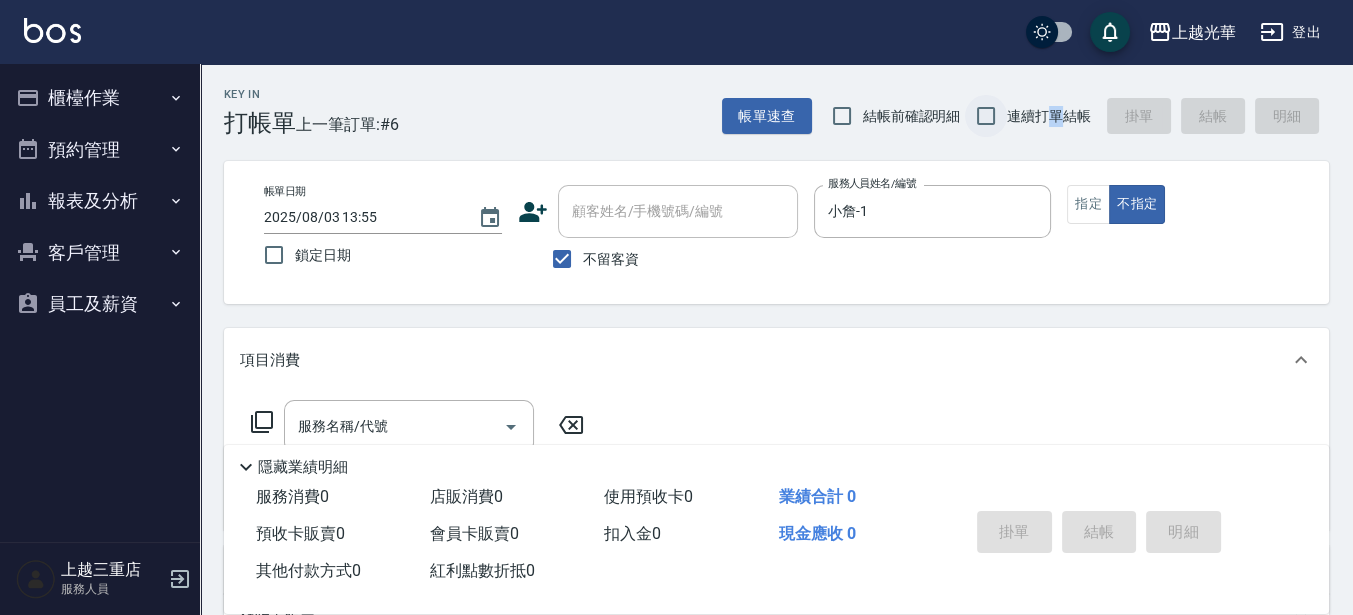 click on "連續打單結帳" at bounding box center (986, 116) 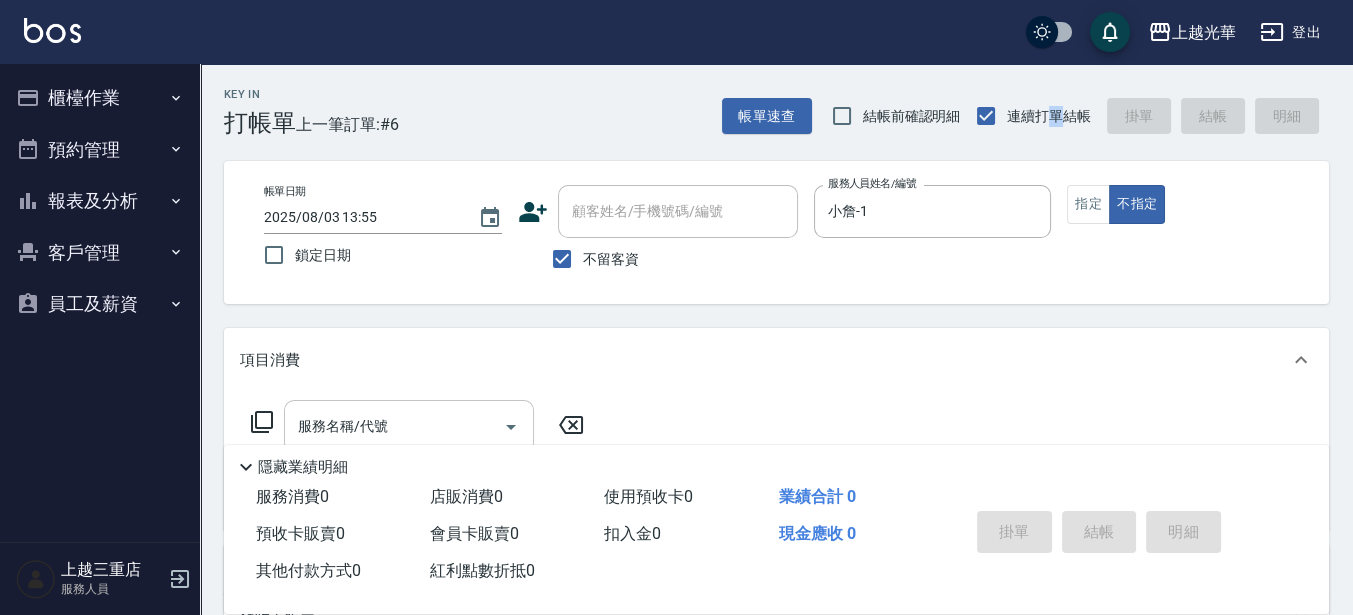 click on "服務名稱/代號" at bounding box center (394, 426) 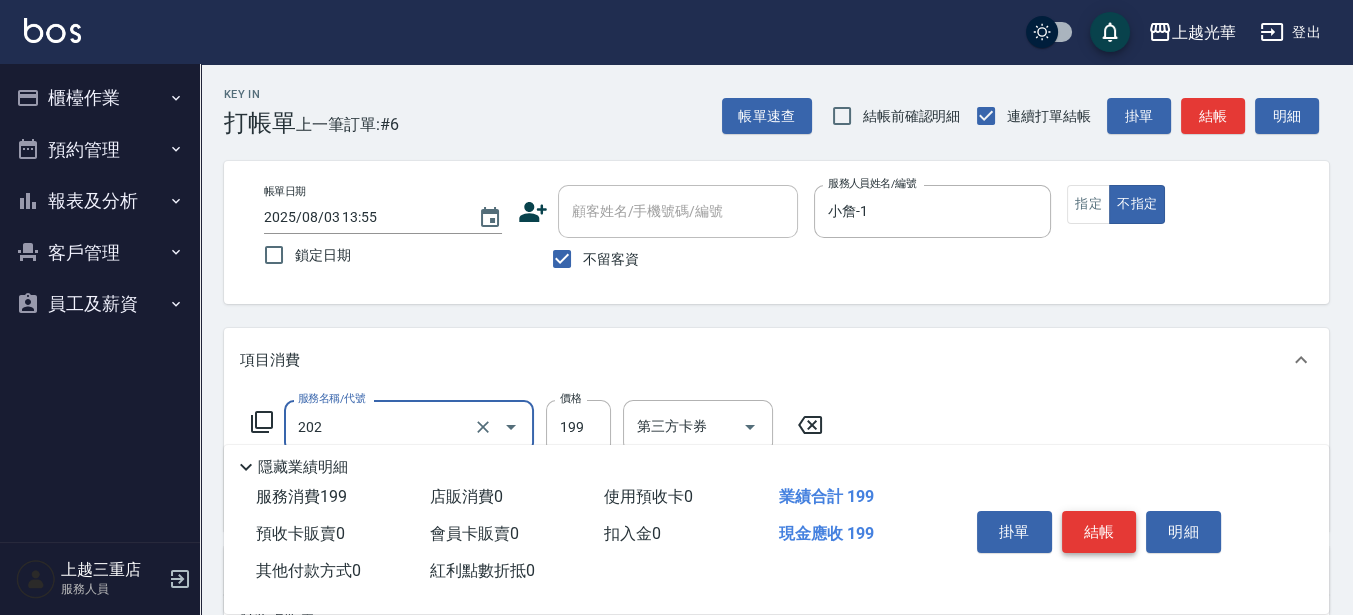 type on "不指定單剪(202)" 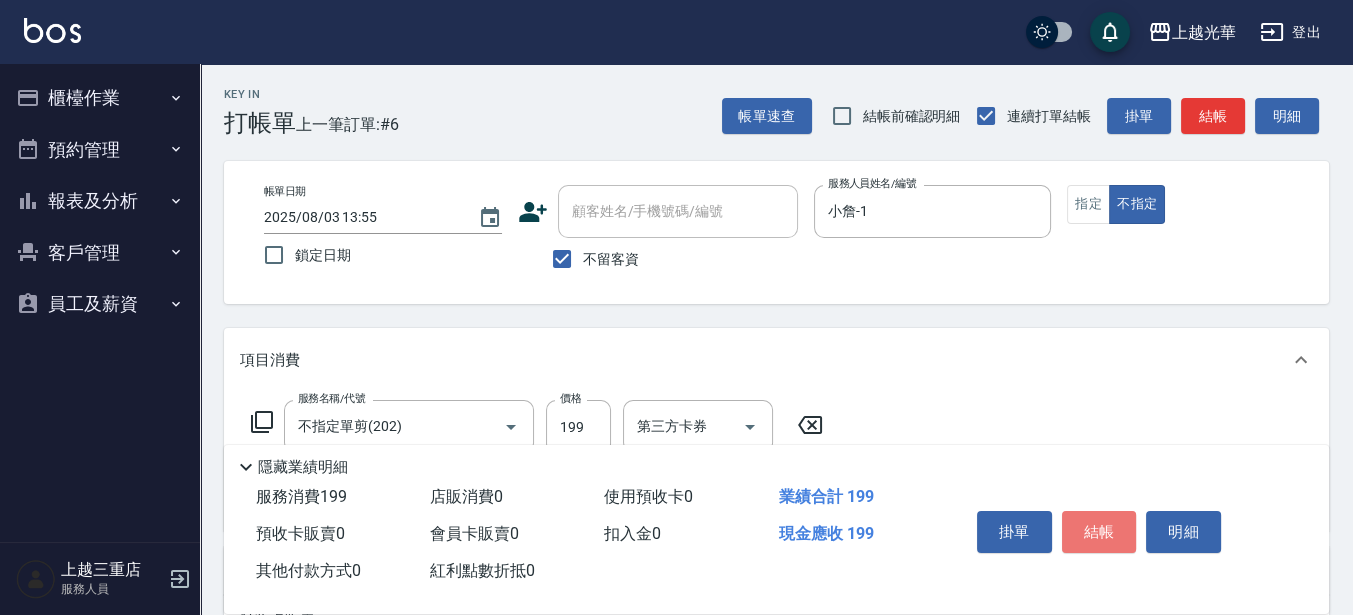 click on "結帳" at bounding box center [1099, 532] 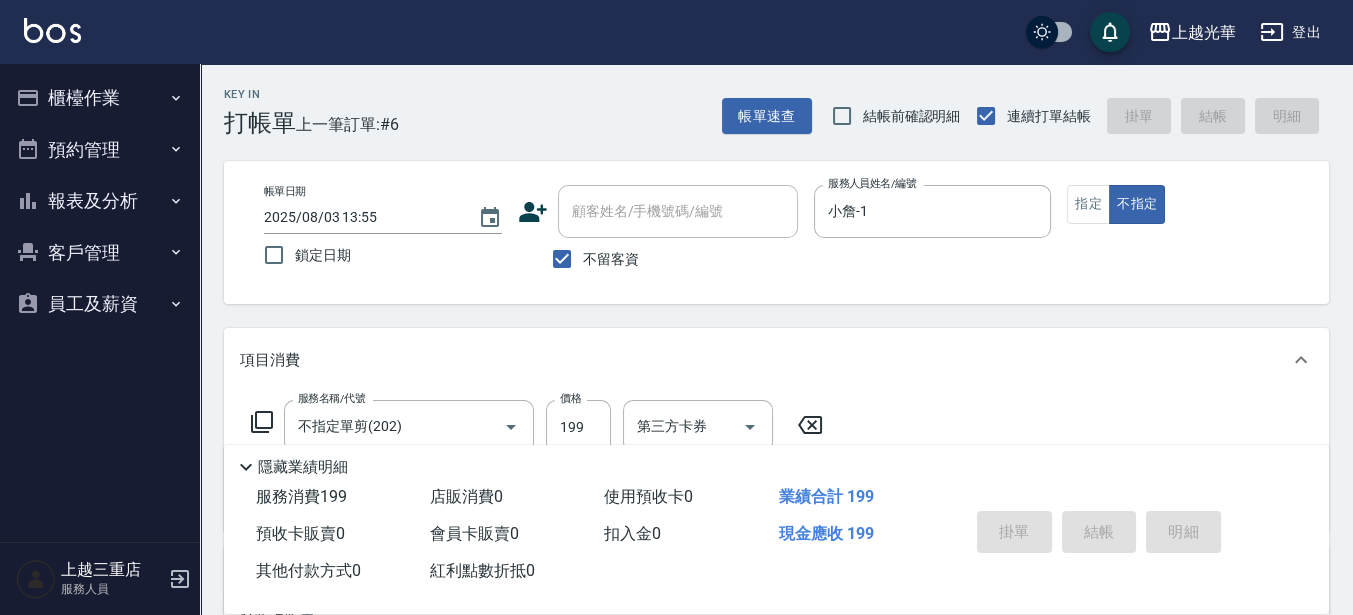 type on "2025/08/03 14:38" 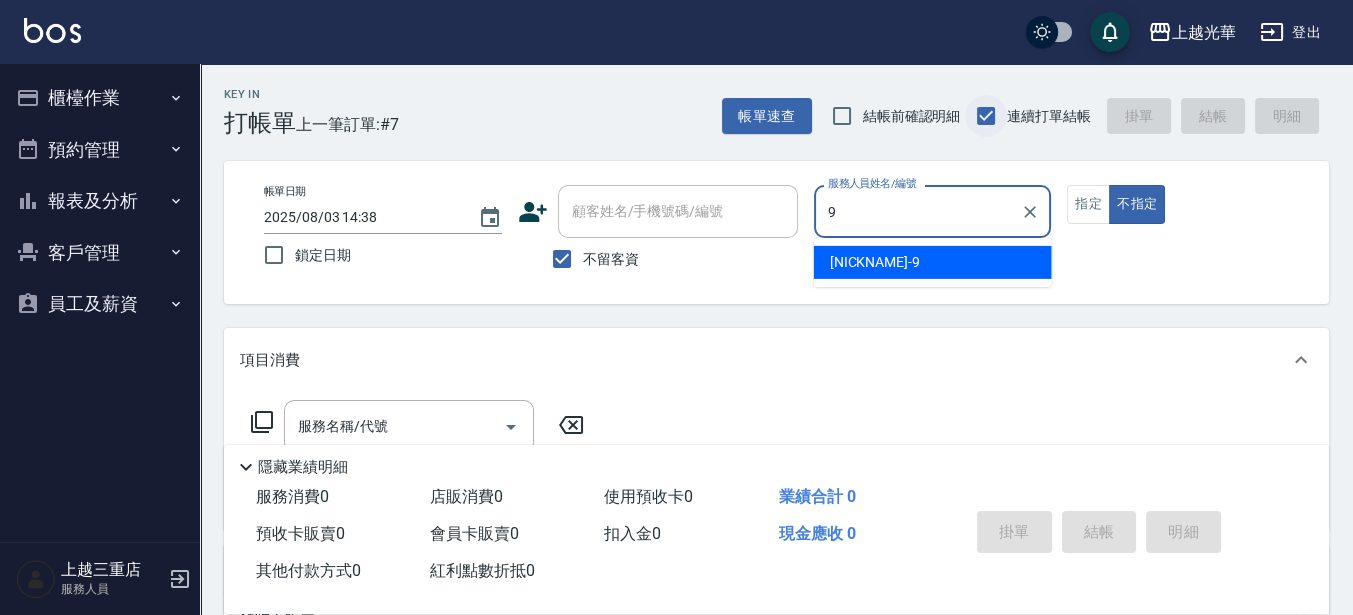 type on "喨喨-9" 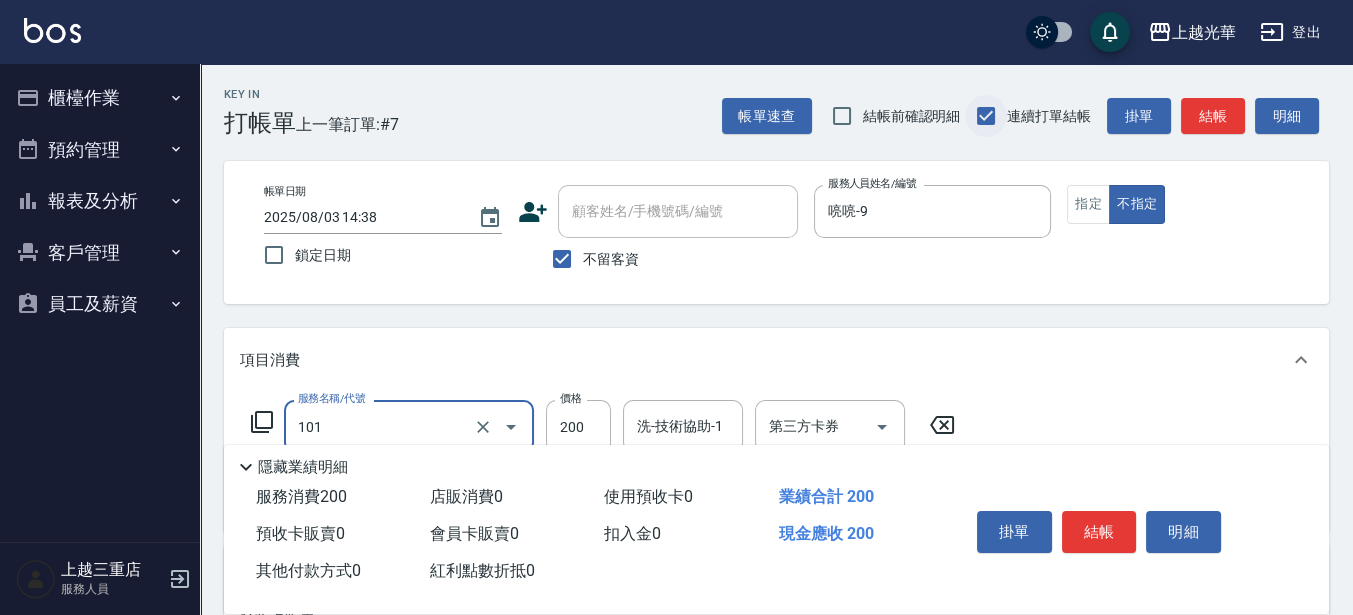 type on "不指定洗髮(101)" 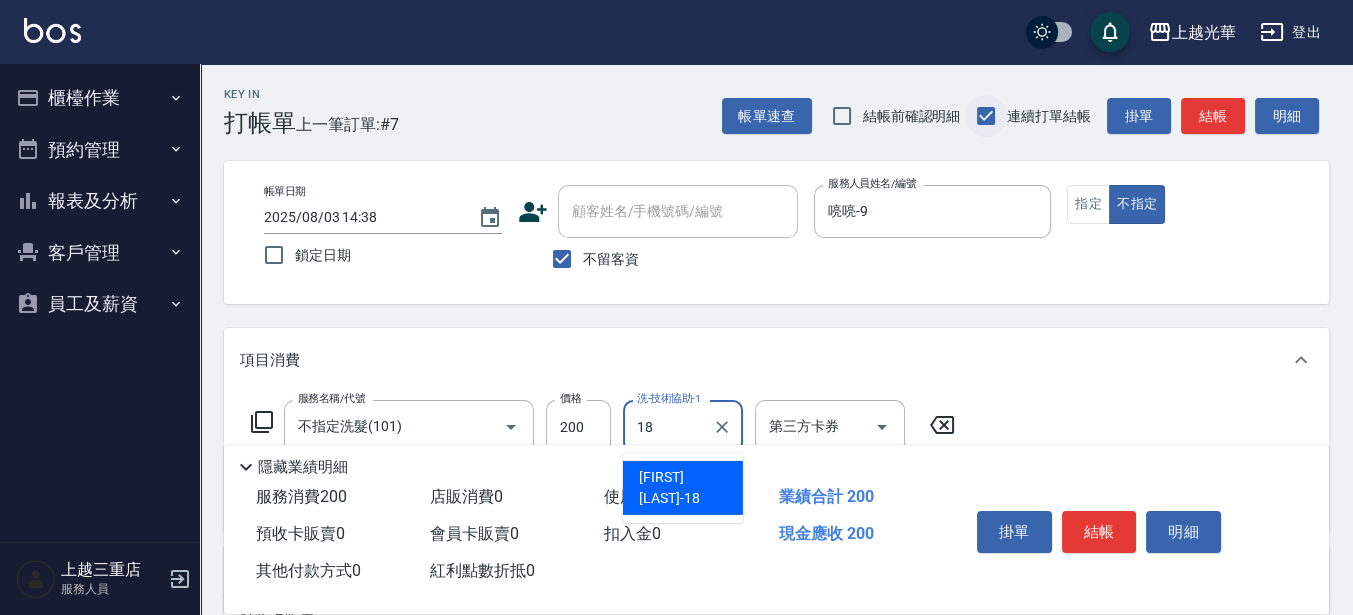 type on "[FIRST] [LAST]-[NUMBER]" 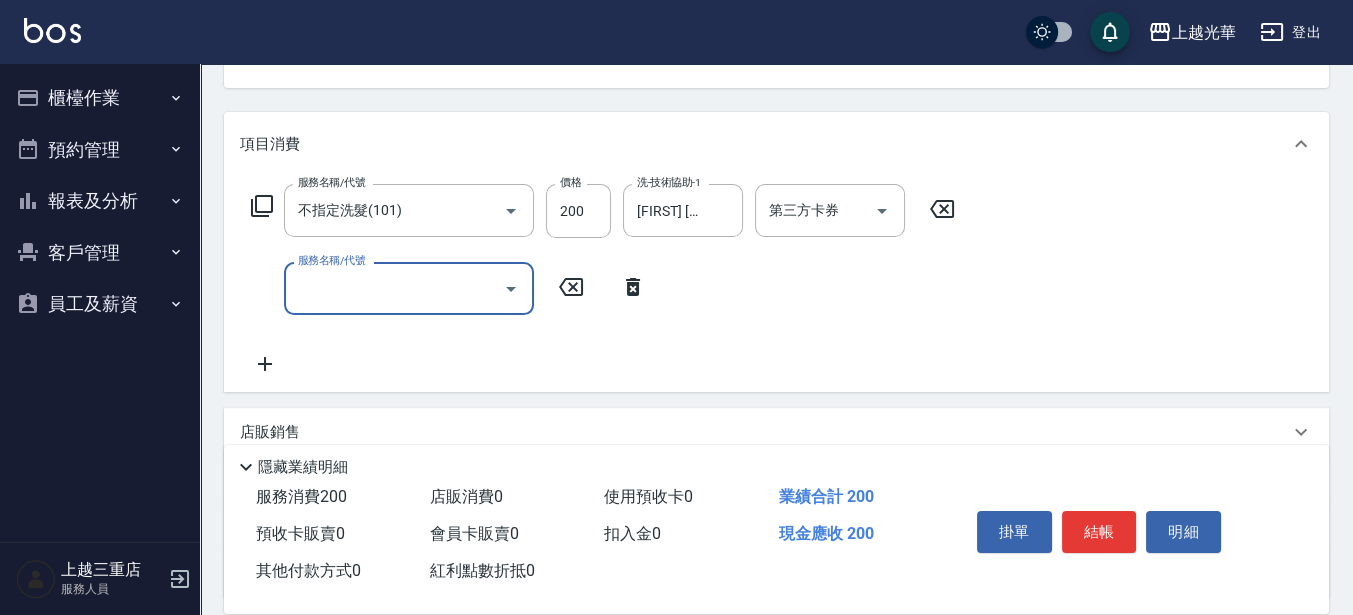 scroll, scrollTop: 250, scrollLeft: 0, axis: vertical 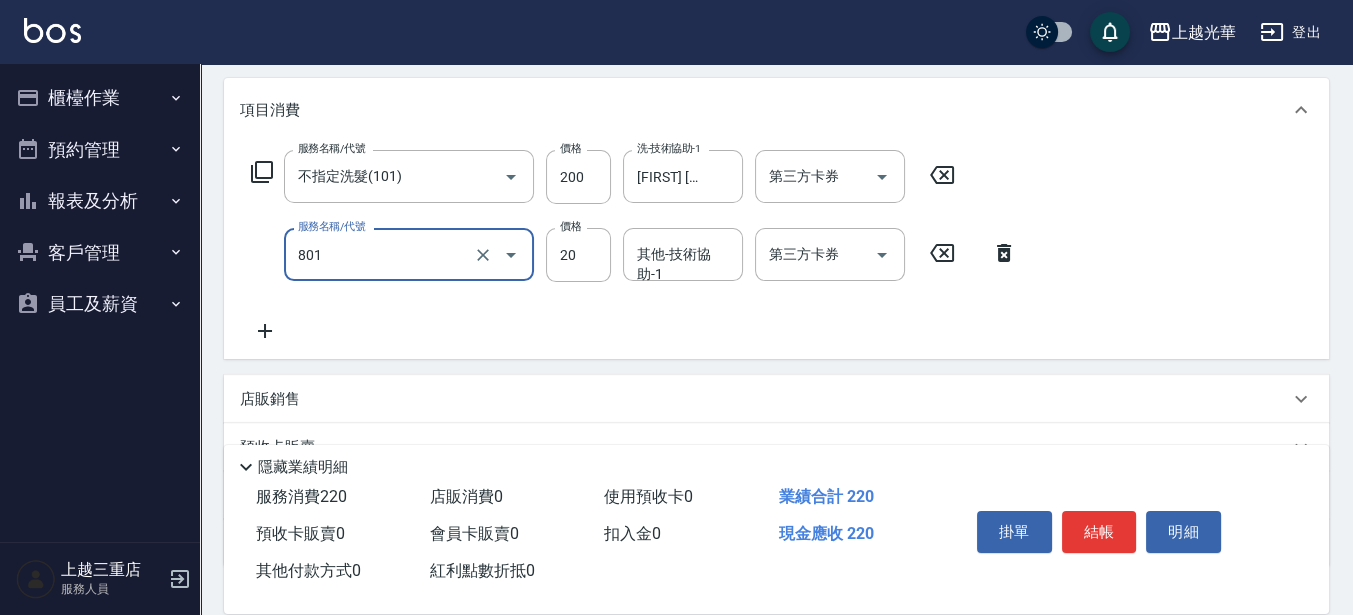 type on "潤絲(801)" 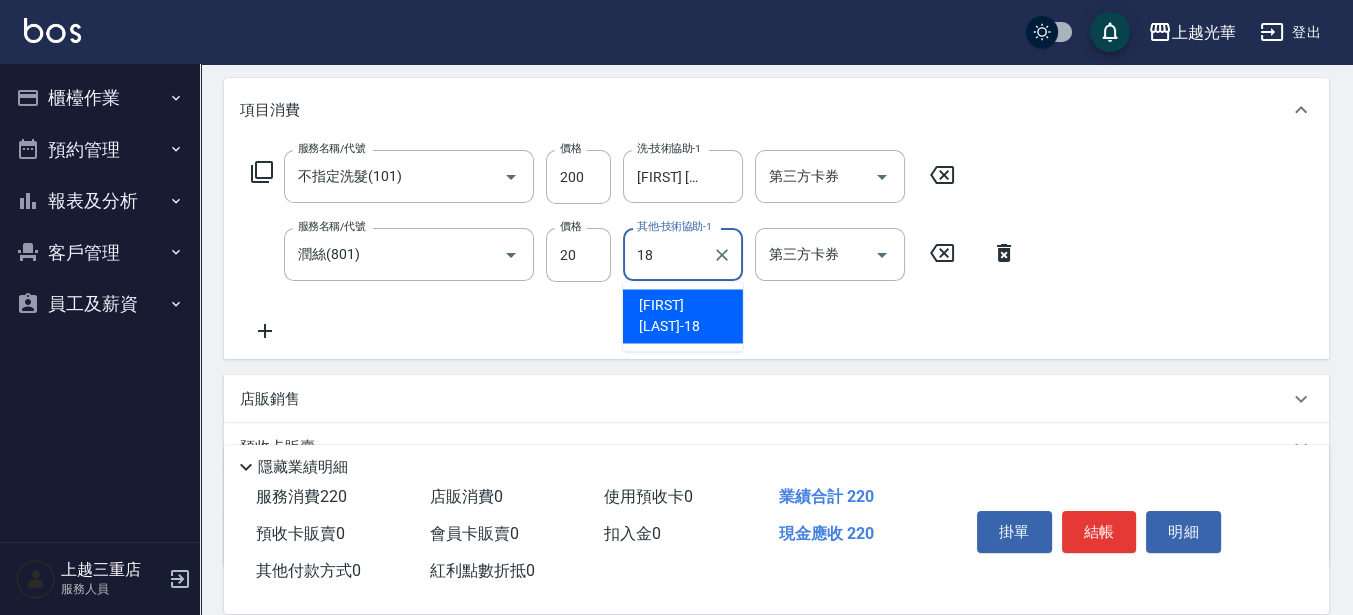 type on "[FIRST] [LAST]-[NUMBER]" 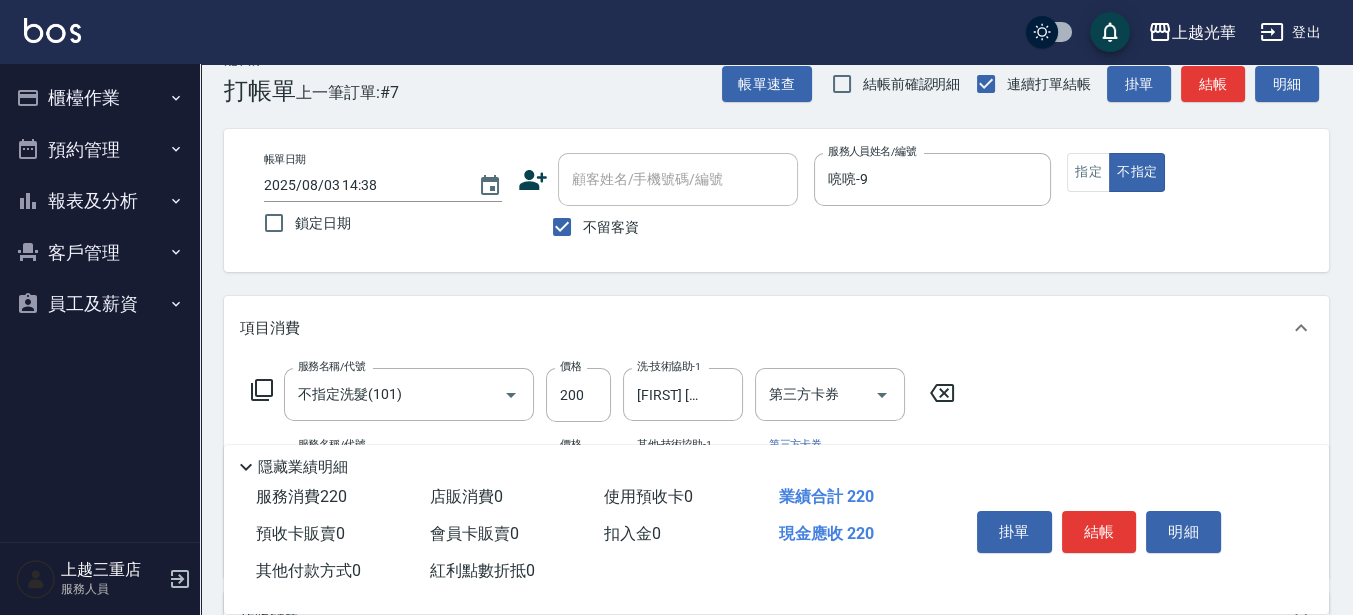 scroll, scrollTop: 0, scrollLeft: 0, axis: both 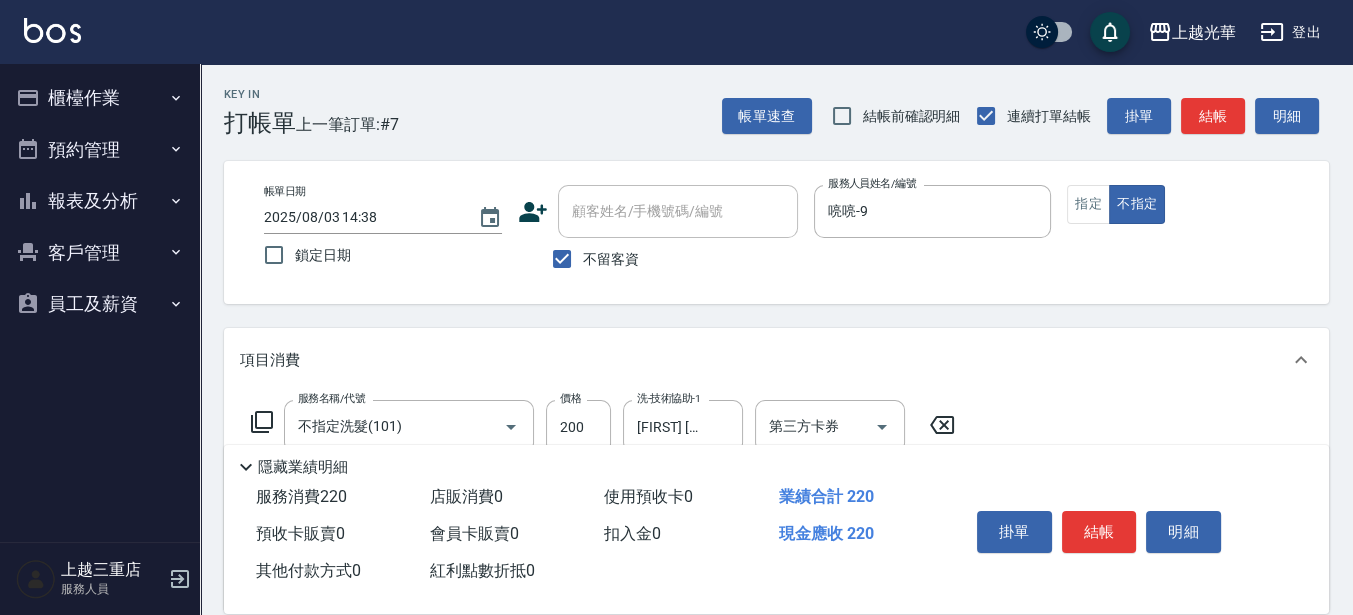 click on "帳單日期 [YY]/[M]/[D] 鎖定日期 顧客姓名/手機號碼/編號 顧客姓名/手機號碼/編號 不留客資 服務人員姓名/編號 喨喨-9 服務人員姓名/編號 指定 不指定" at bounding box center (776, 232) 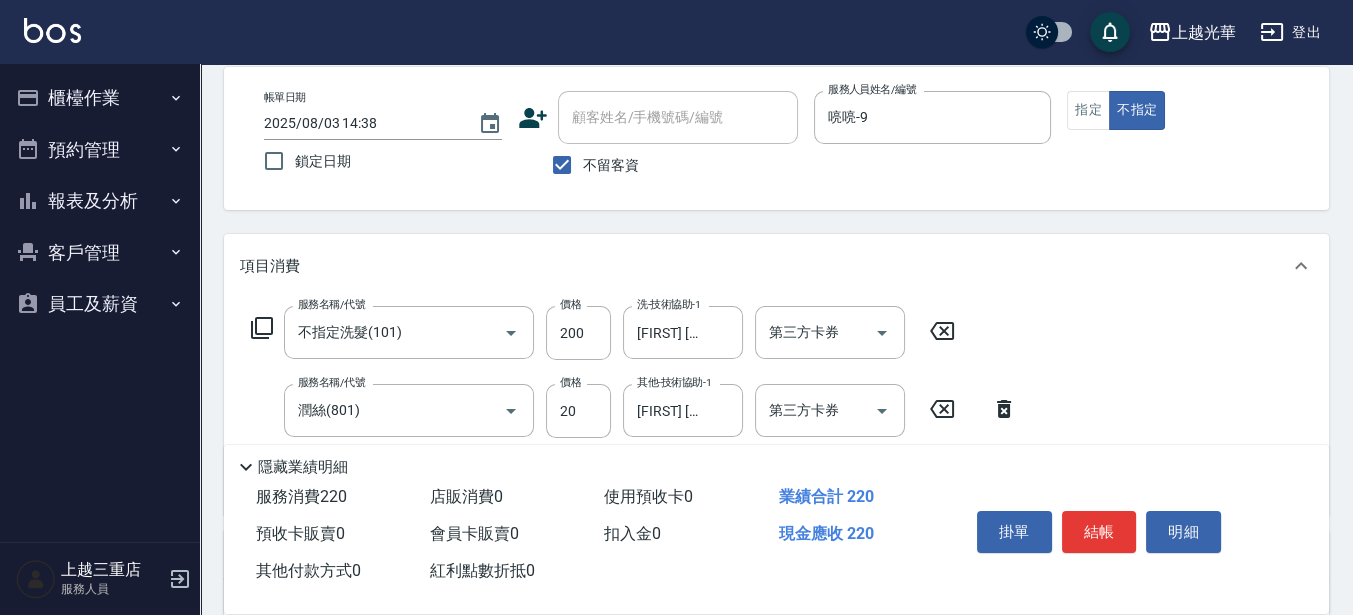 scroll, scrollTop: 125, scrollLeft: 0, axis: vertical 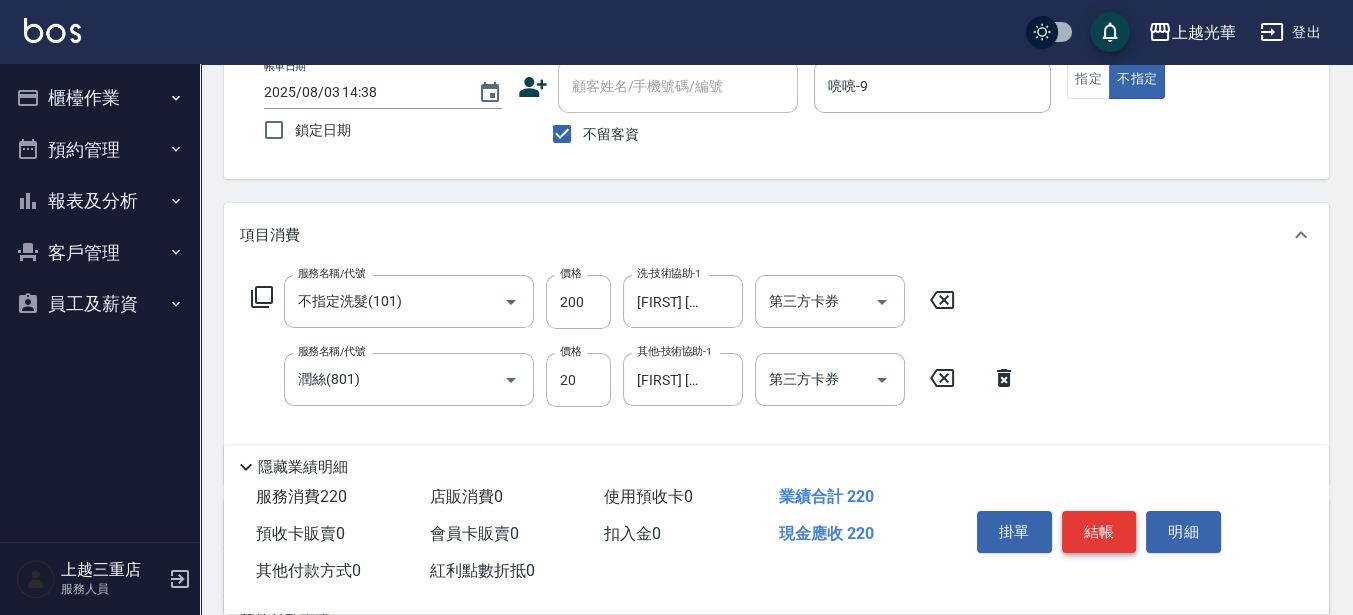 click on "結帳" at bounding box center [1099, 532] 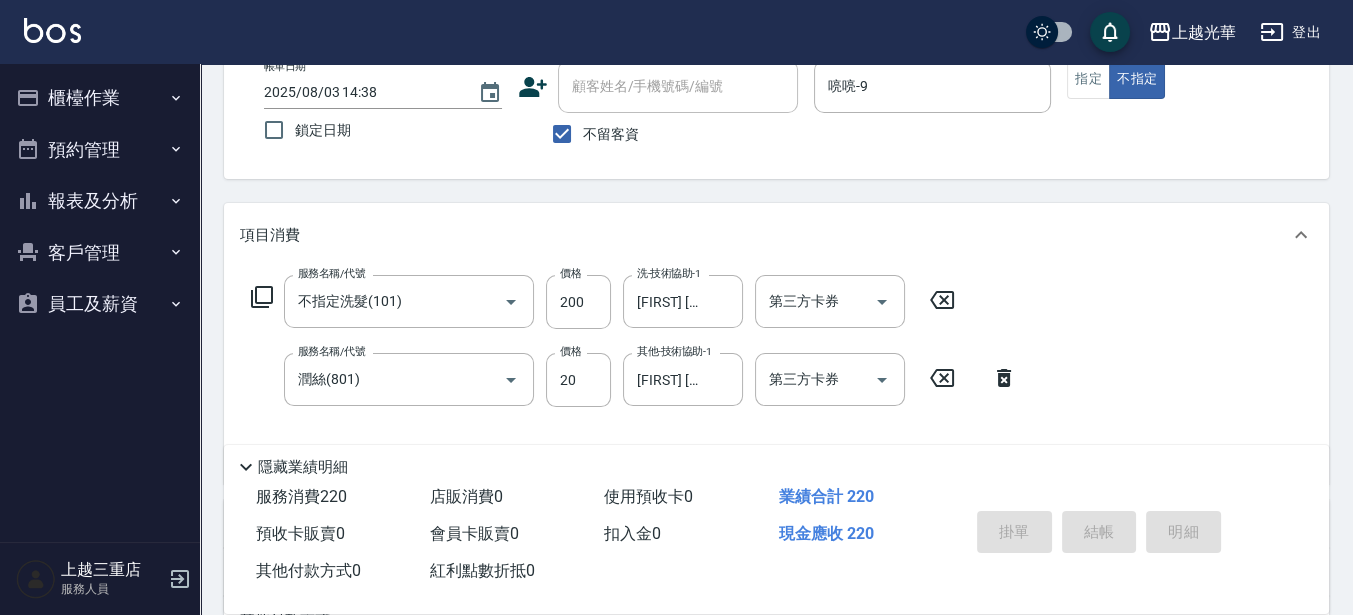 type on "2025/08/03 14:58" 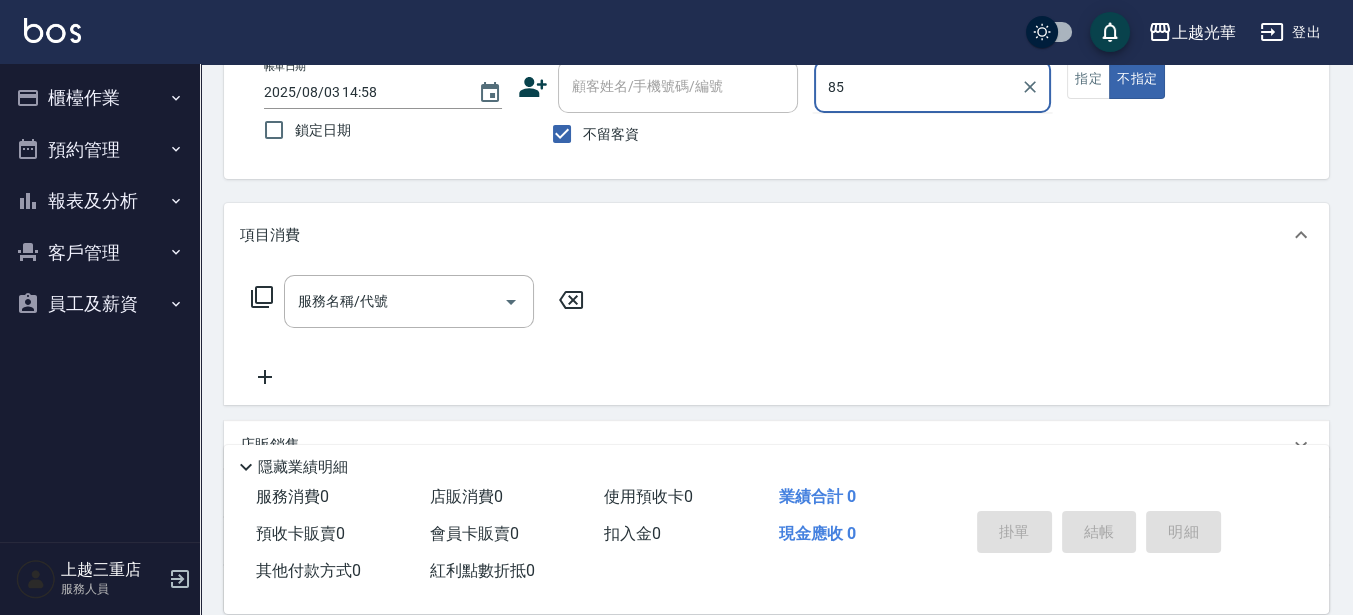 type on "85" 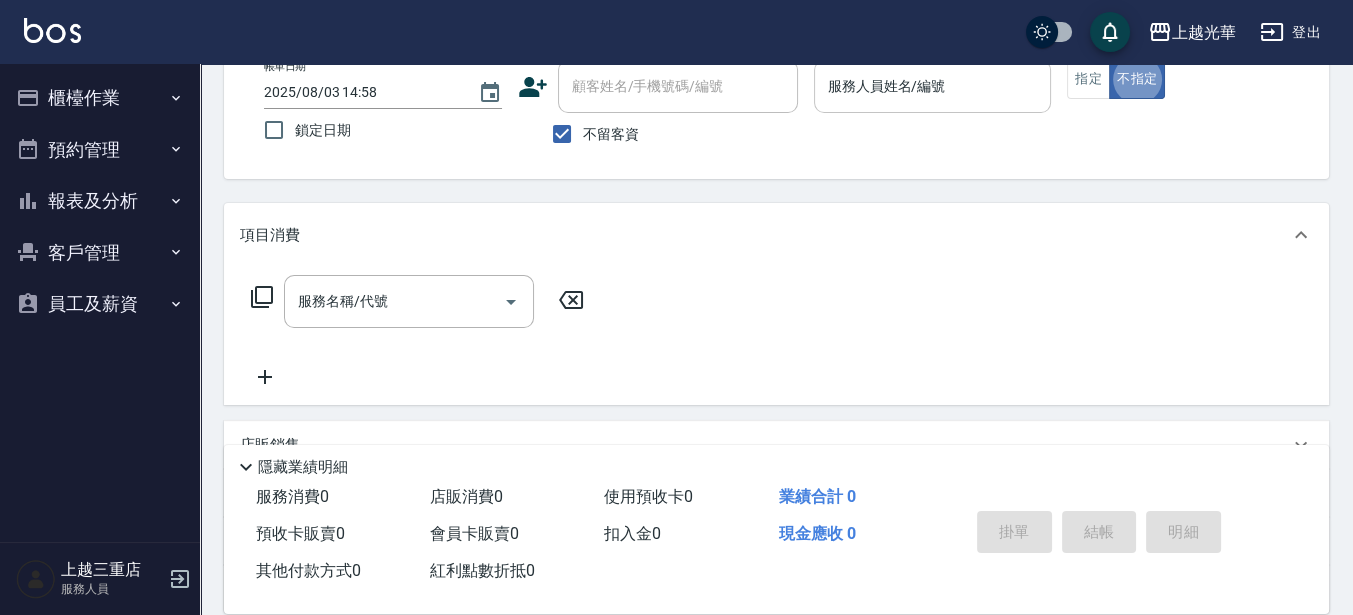 click on "服務人員姓名/編號" at bounding box center (933, 86) 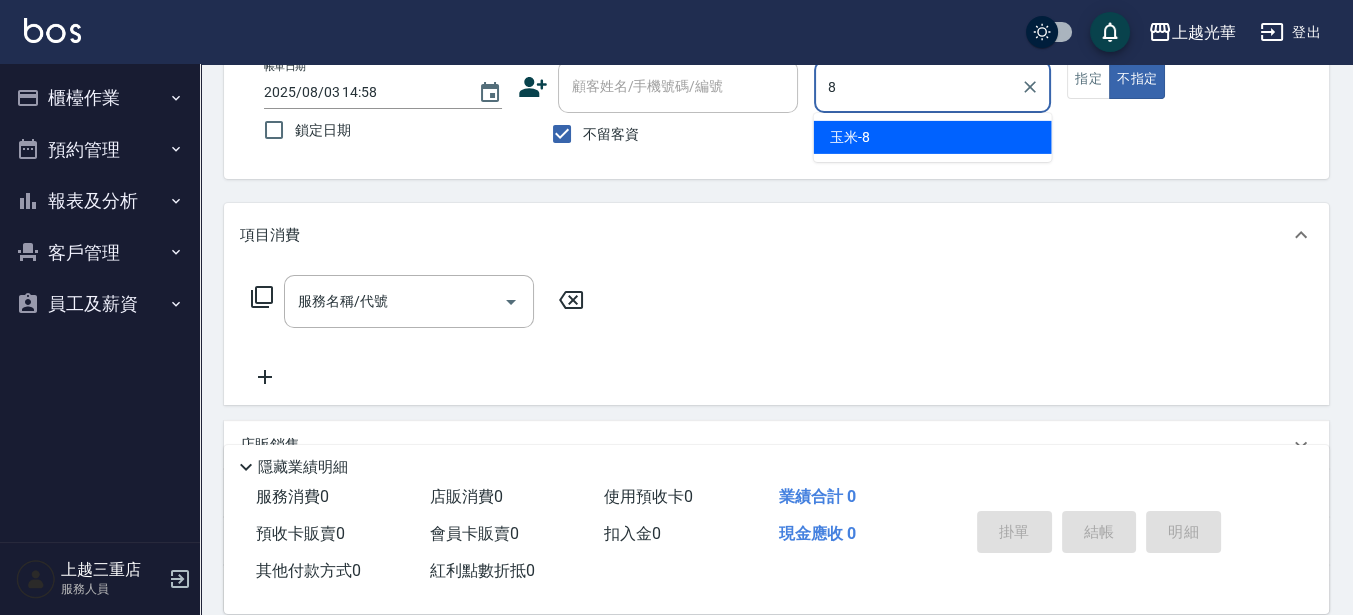 type on "玉米-8" 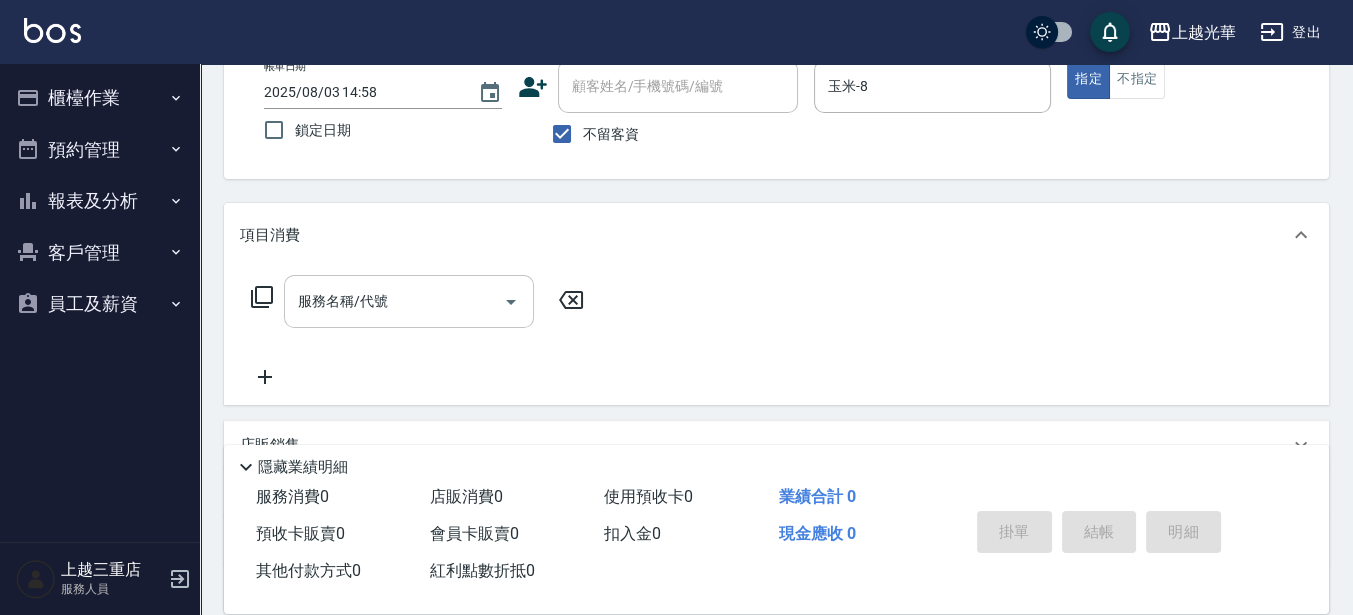 click on "服務名稱/代號" at bounding box center (394, 301) 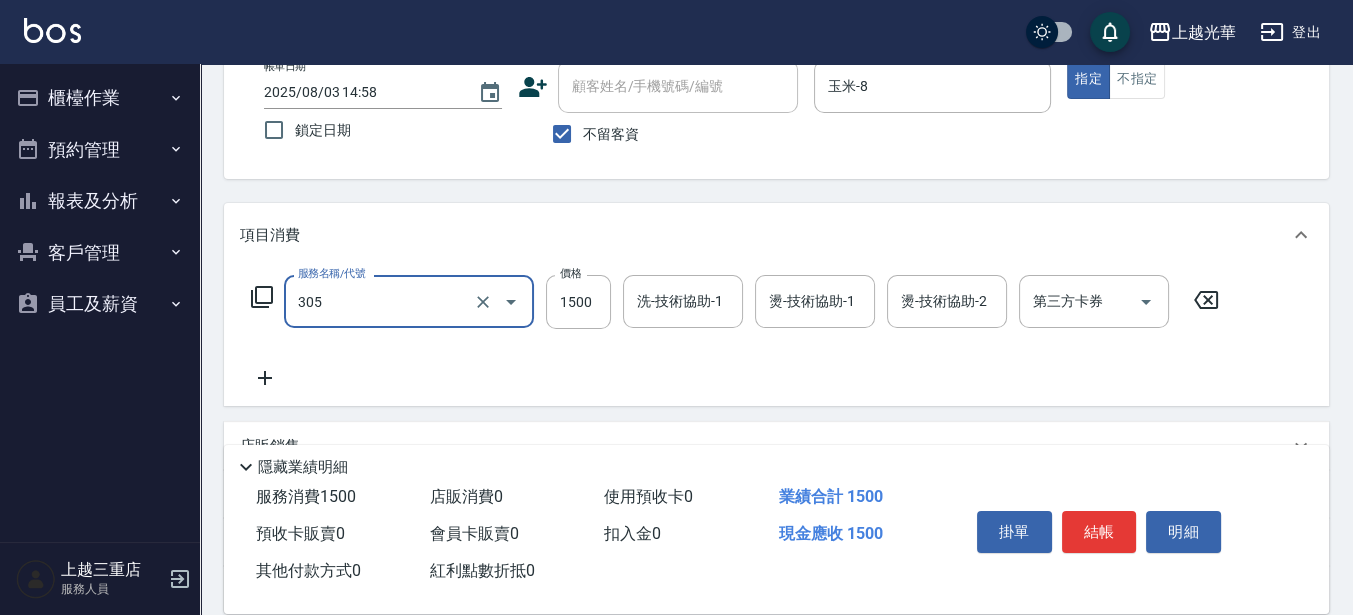 type on "設計燙髮1500(305)" 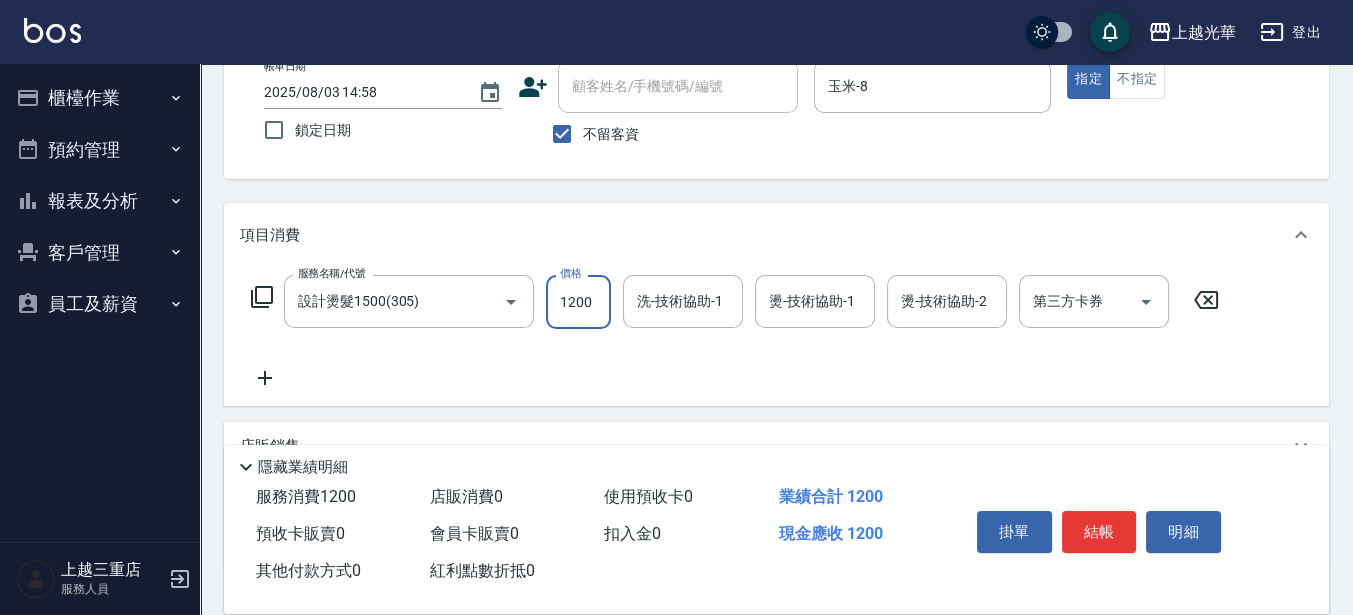 type on "1200" 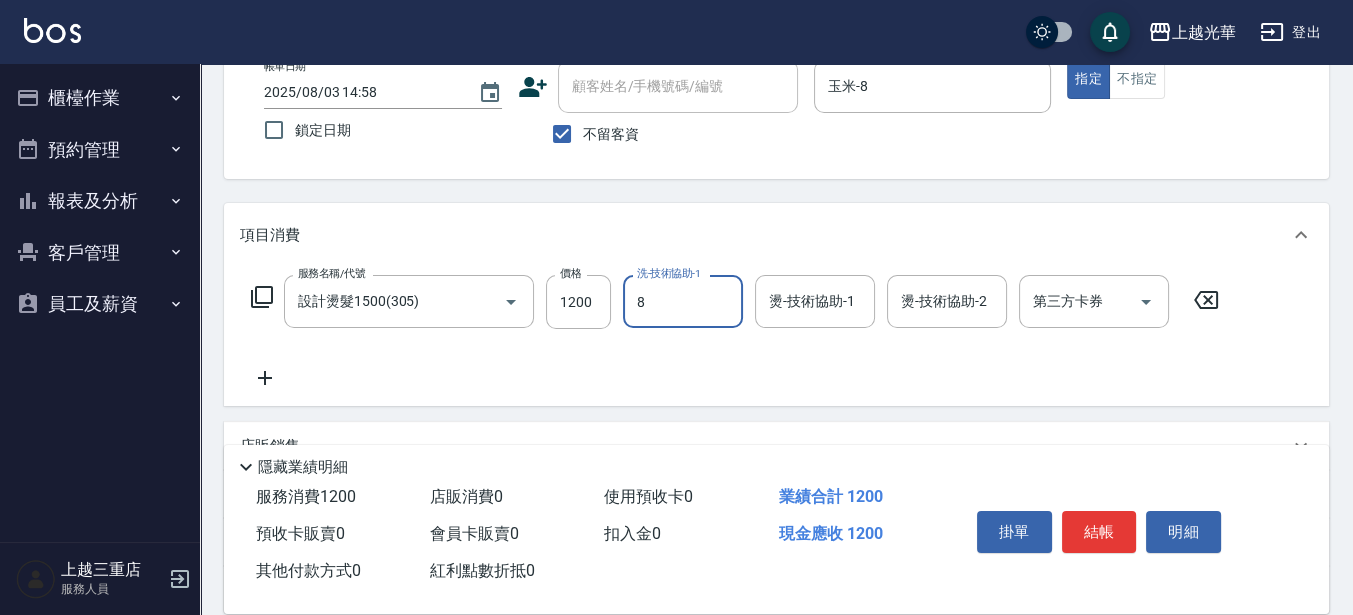 type on "玉米-8" 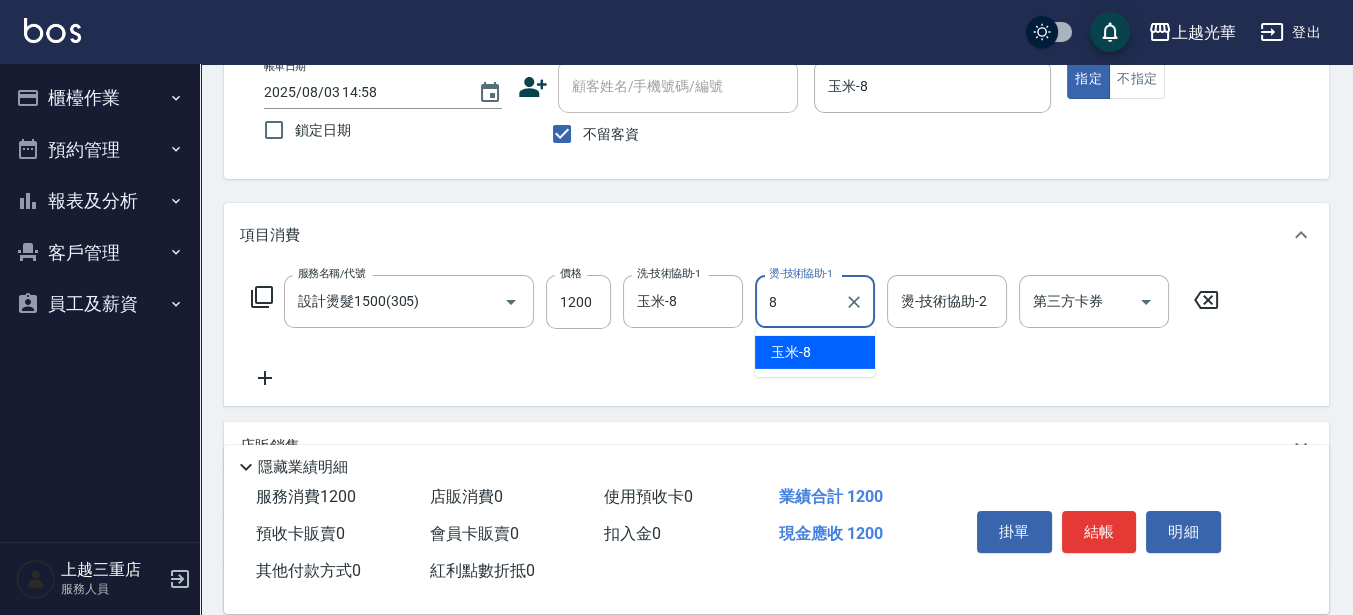 type on "玉米-8" 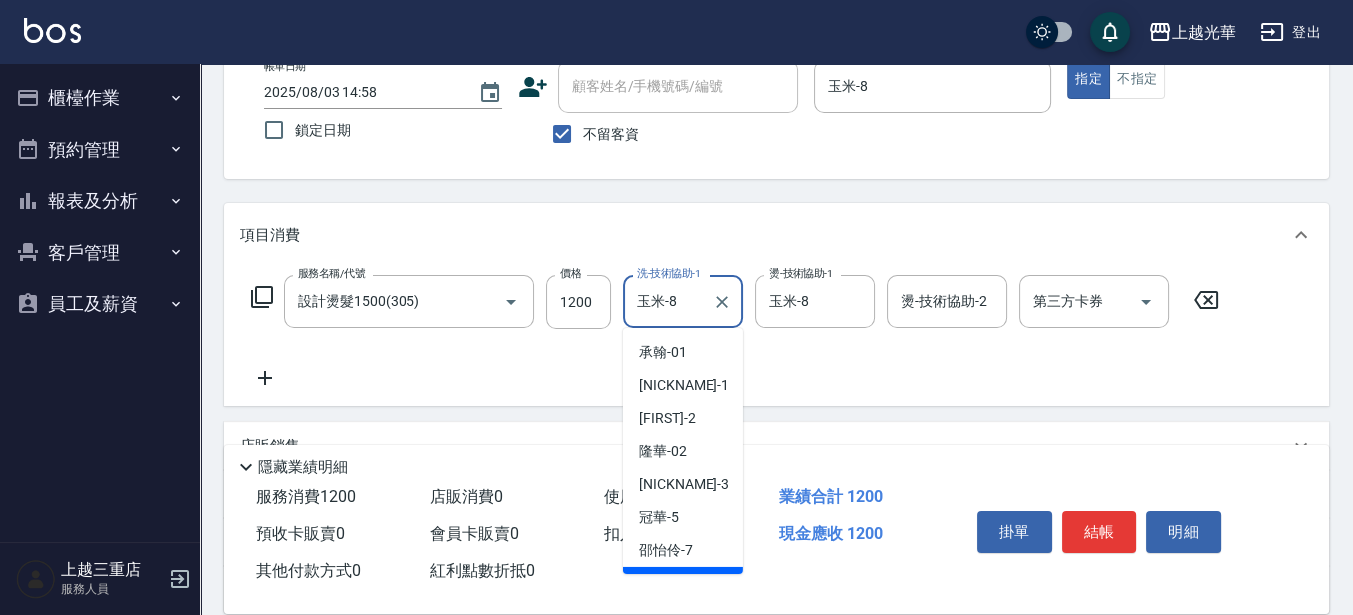 click on "玉米-8" at bounding box center [668, 301] 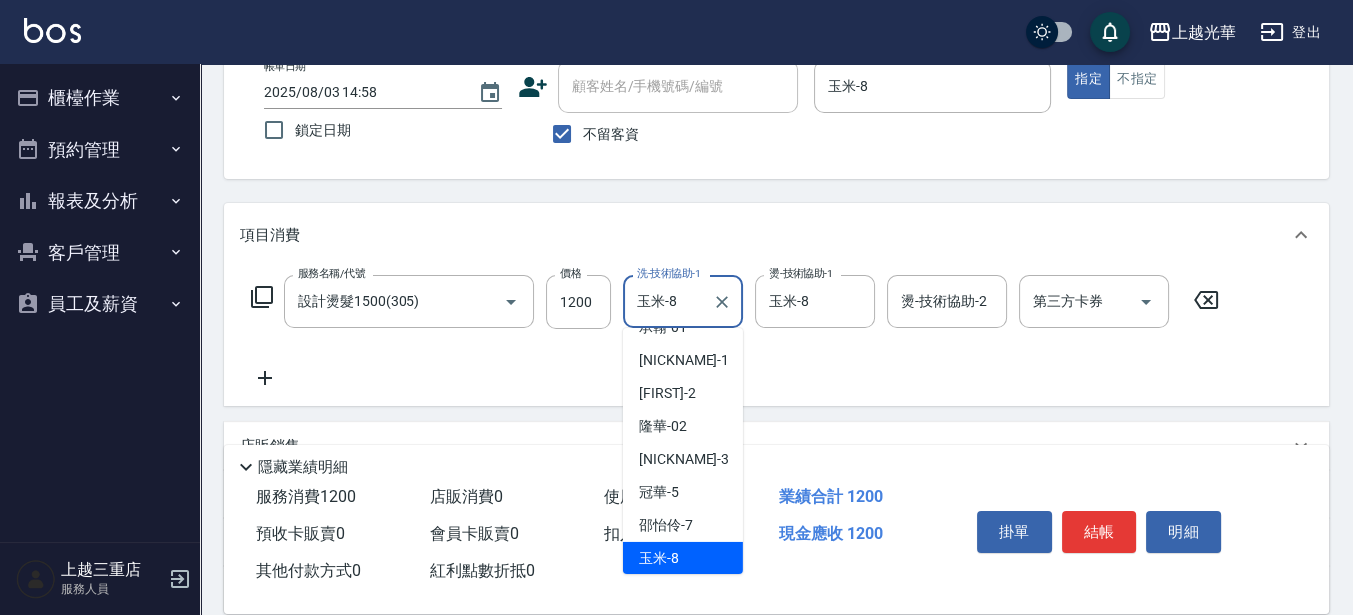drag, startPoint x: 672, startPoint y: 315, endPoint x: 640, endPoint y: 307, distance: 32.984844 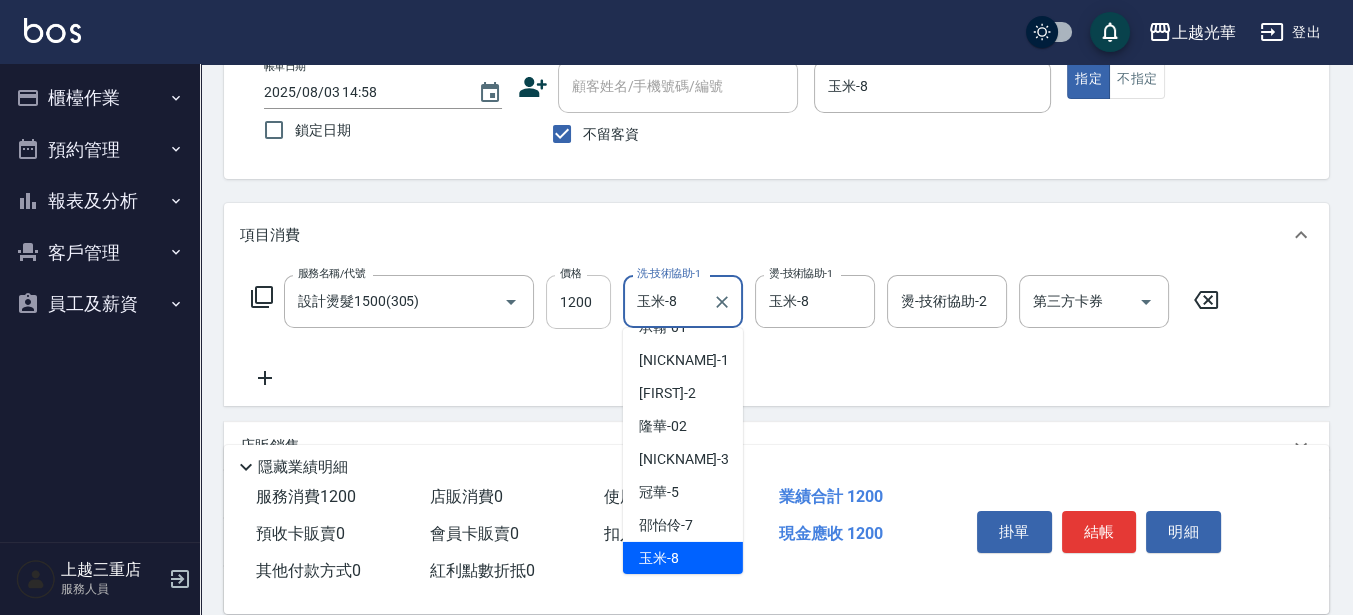 drag, startPoint x: 705, startPoint y: 303, endPoint x: 603, endPoint y: 305, distance: 102.01961 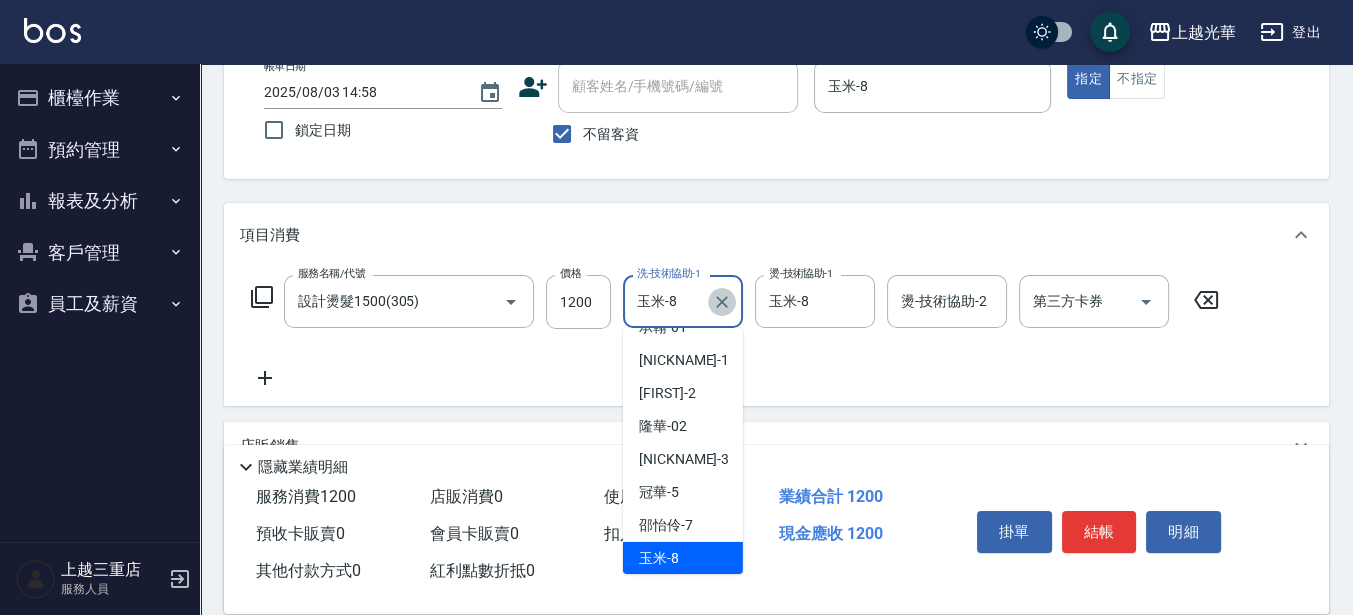 click 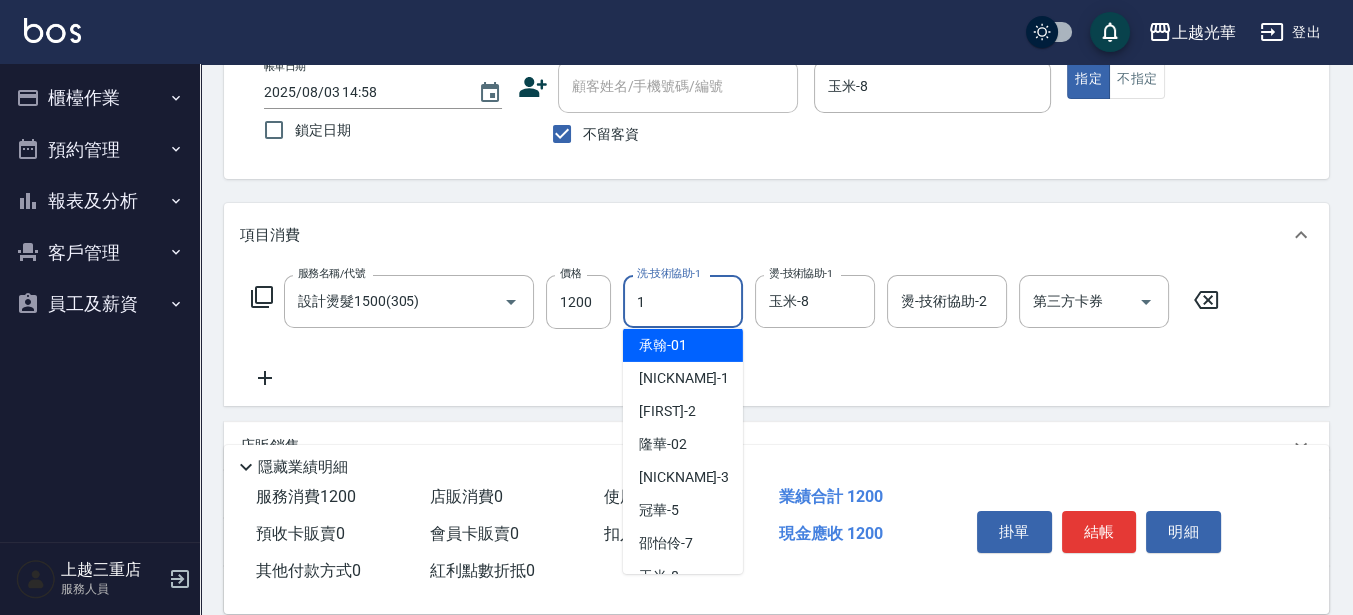 scroll, scrollTop: 0, scrollLeft: 0, axis: both 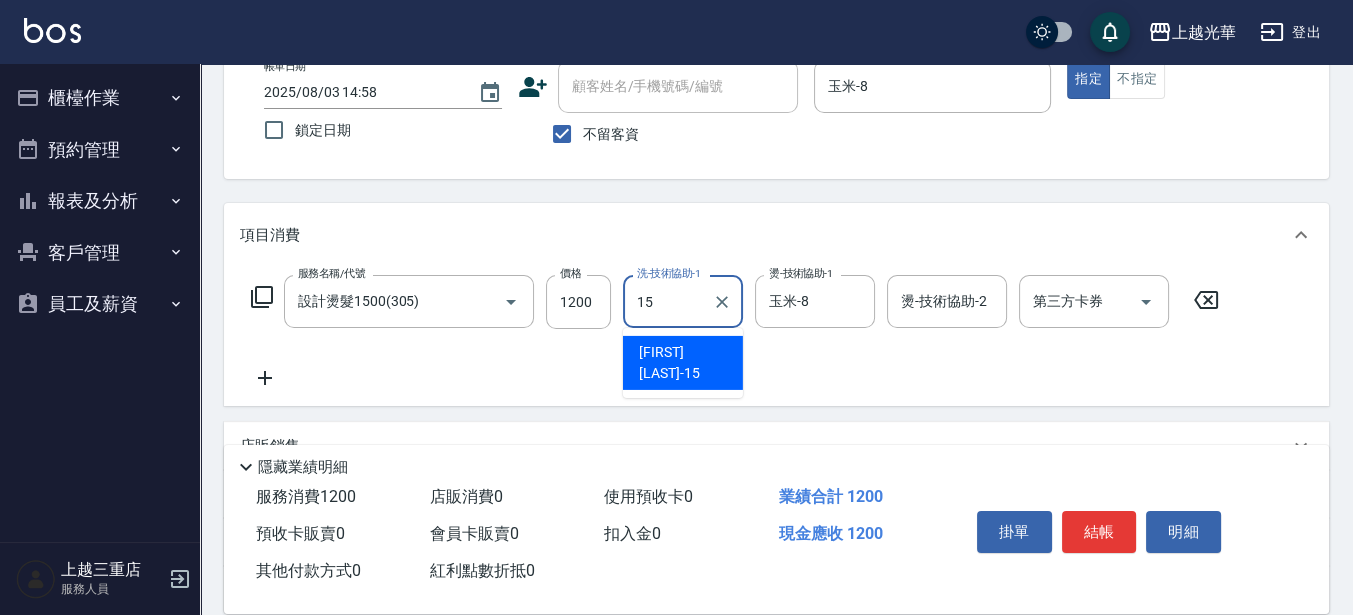 type on "[FIRST] [LAST]-[NUMBER]" 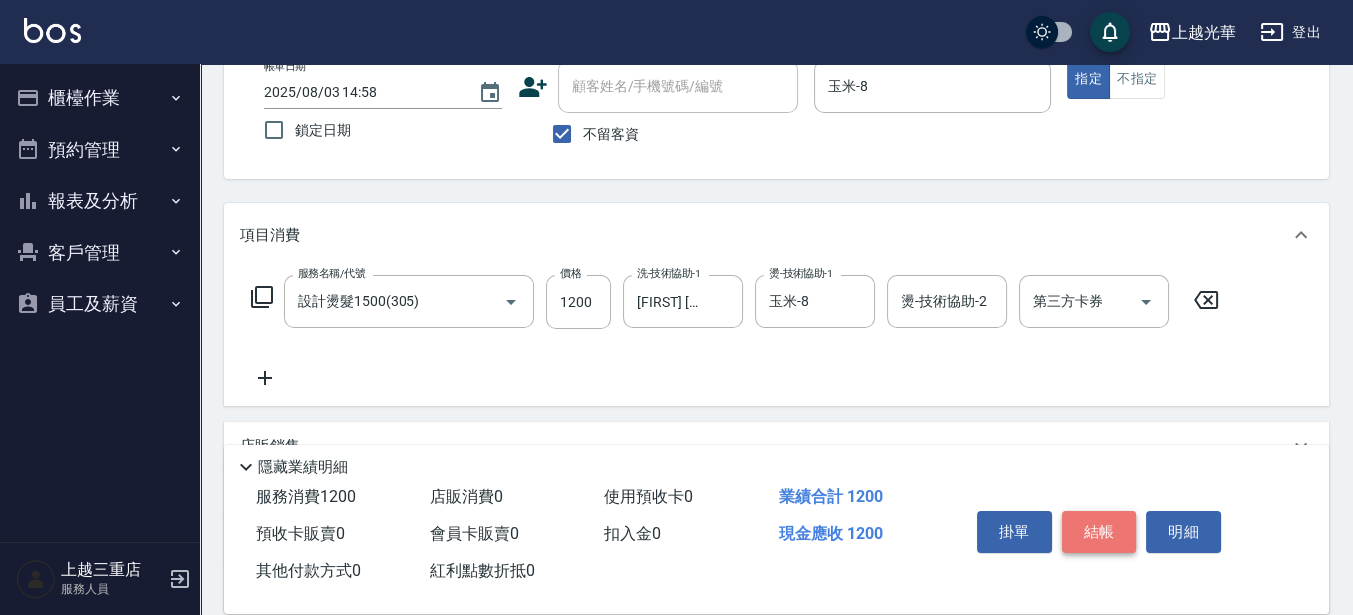 click on "結帳" at bounding box center (1099, 532) 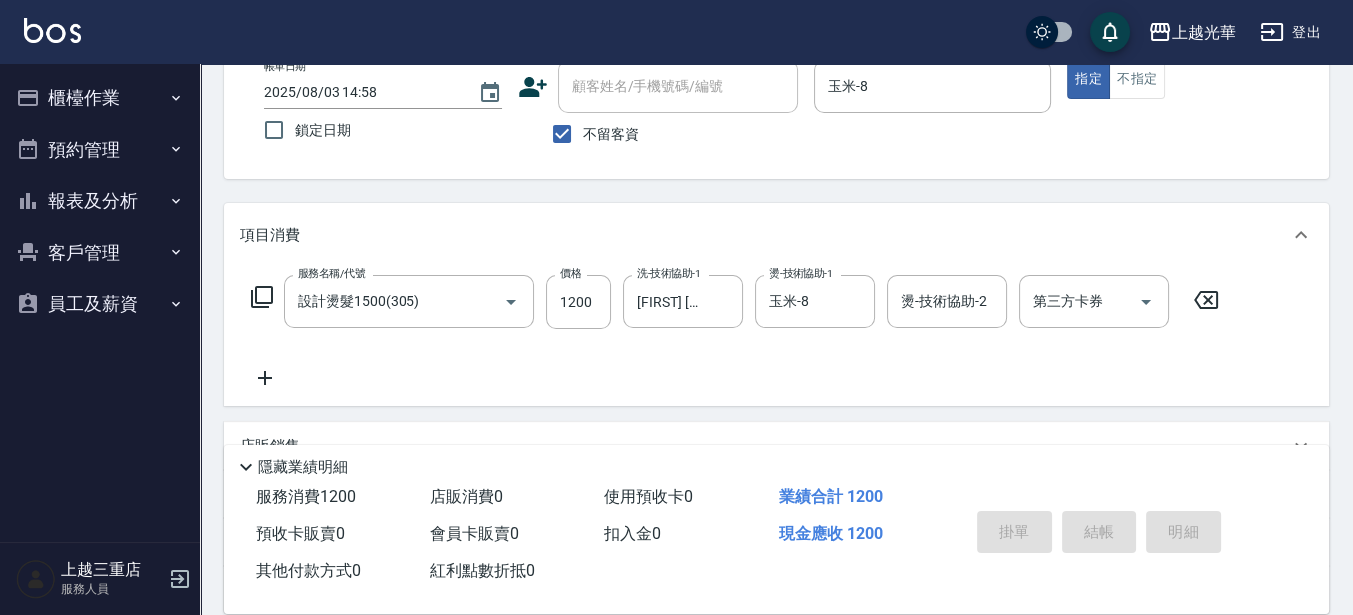 type on "[DATE] [TIME]" 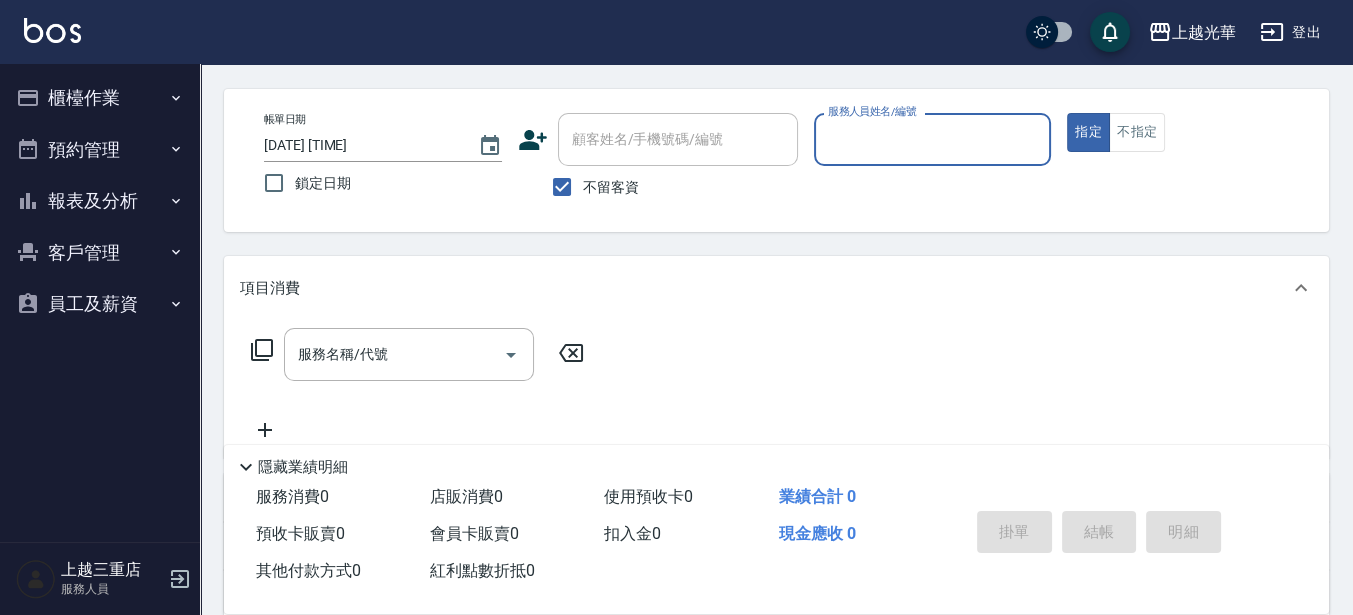 scroll, scrollTop: 0, scrollLeft: 0, axis: both 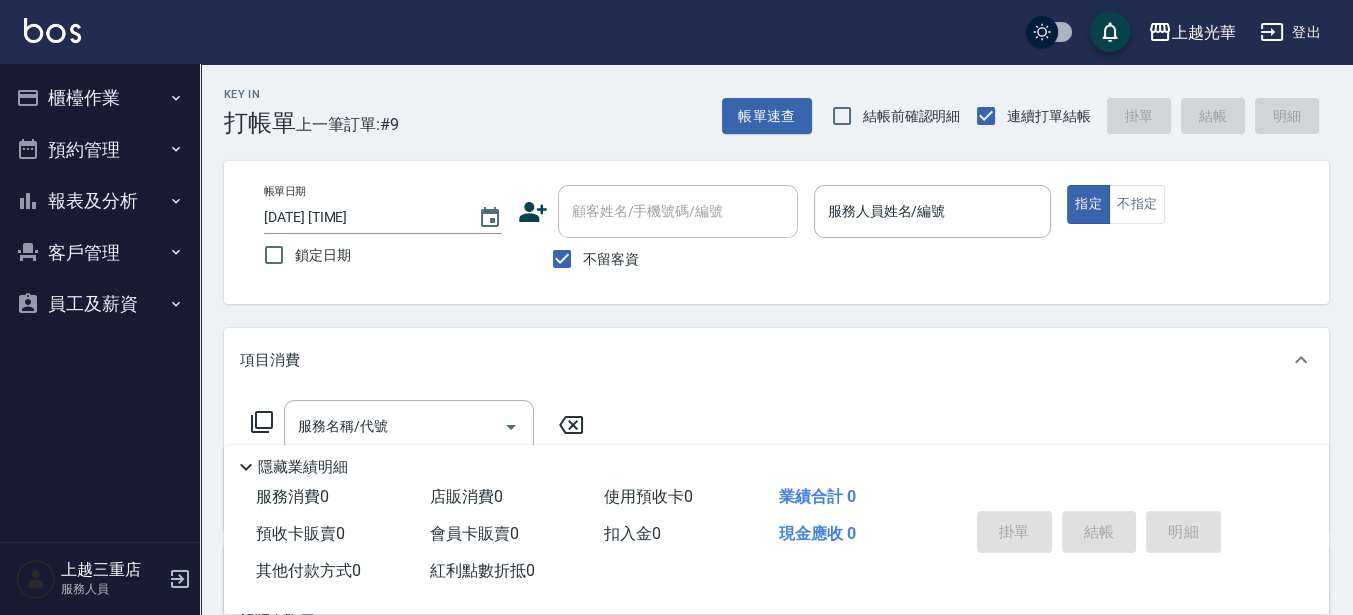 click on "Key In 打帳單 上一筆訂單:#9 帳單速查 結帳前確認明細 連續打單結帳 掛單 結帳 明細" at bounding box center [764, 100] 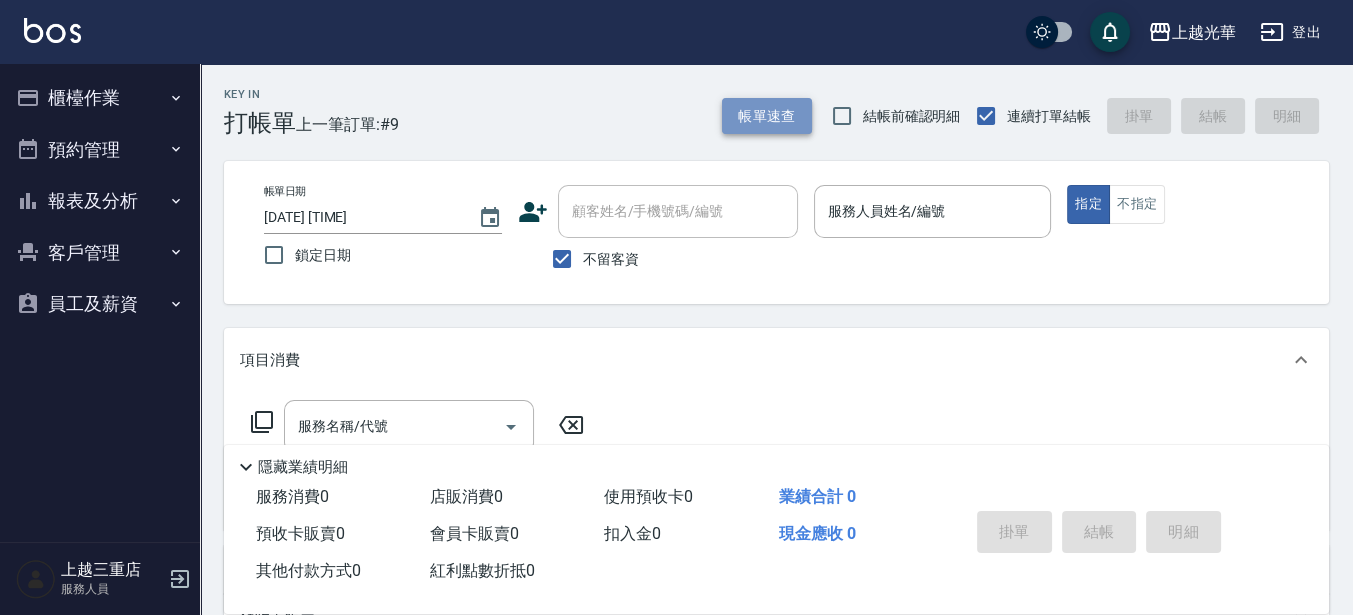 click on "帳單速查" at bounding box center [767, 116] 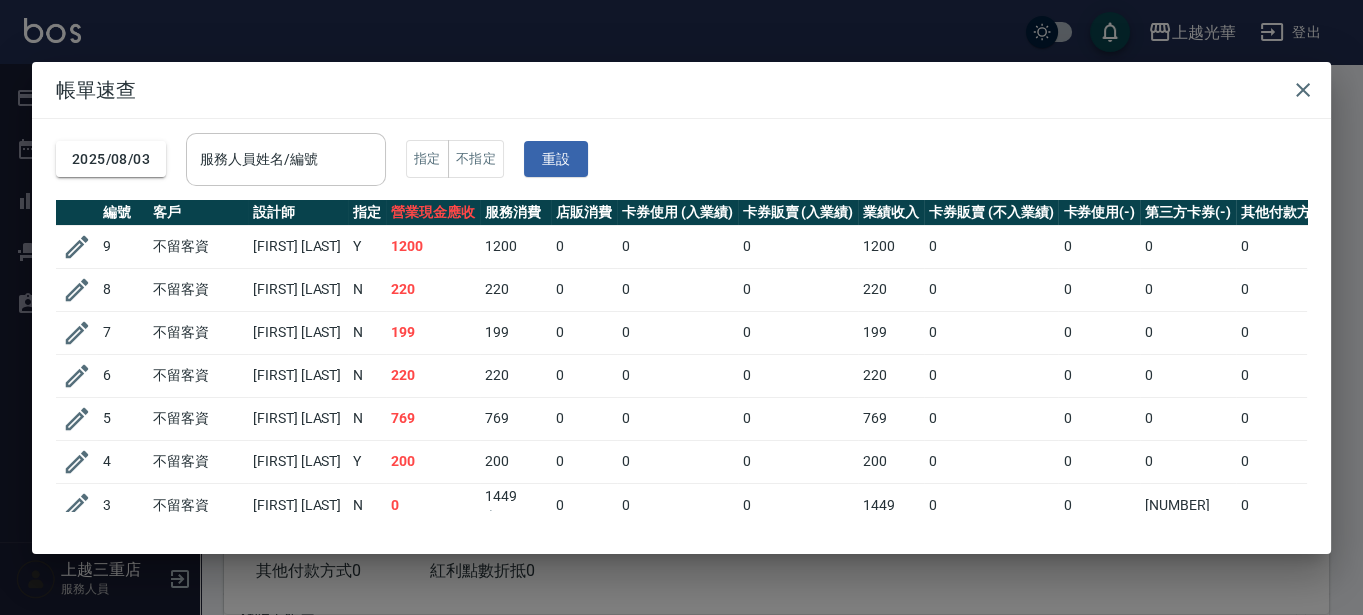 click on "服務人員姓名/編號" at bounding box center [286, 159] 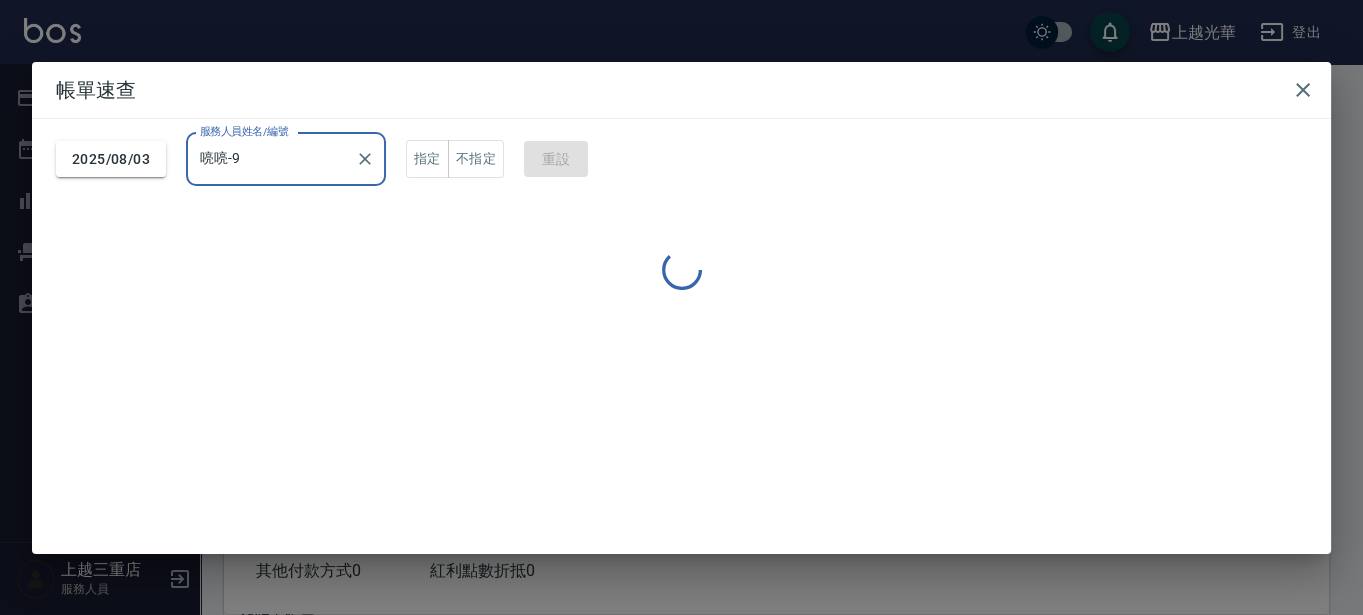 type on "喨喨-9" 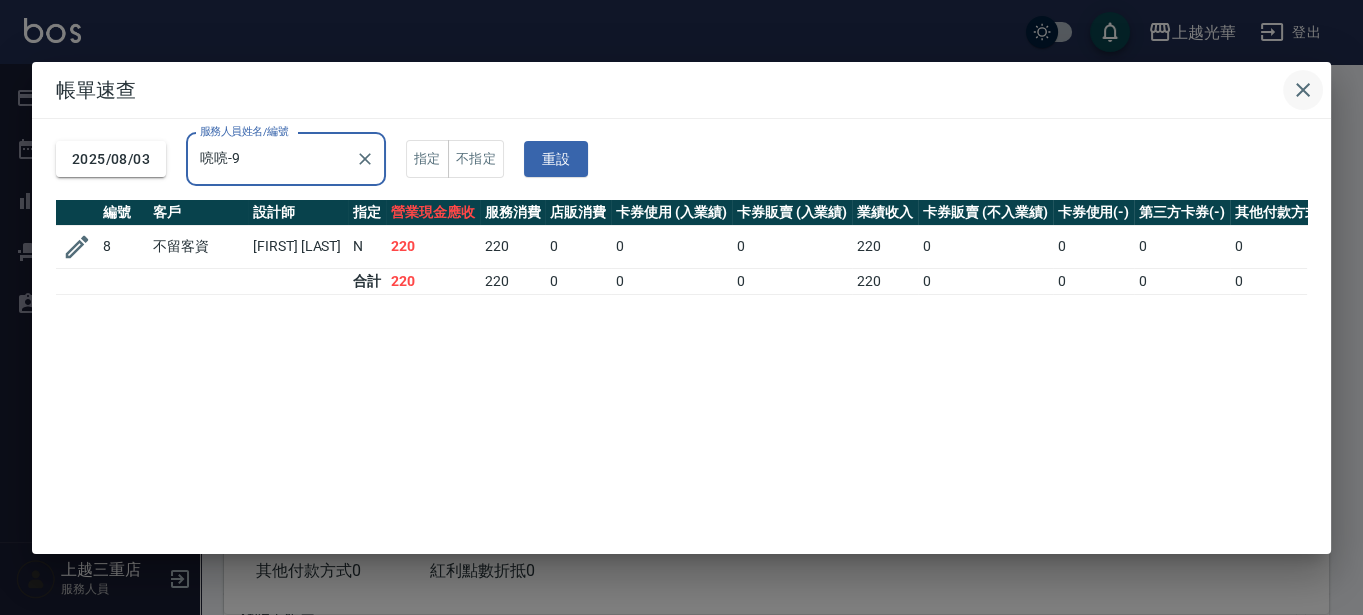 click at bounding box center [1303, 90] 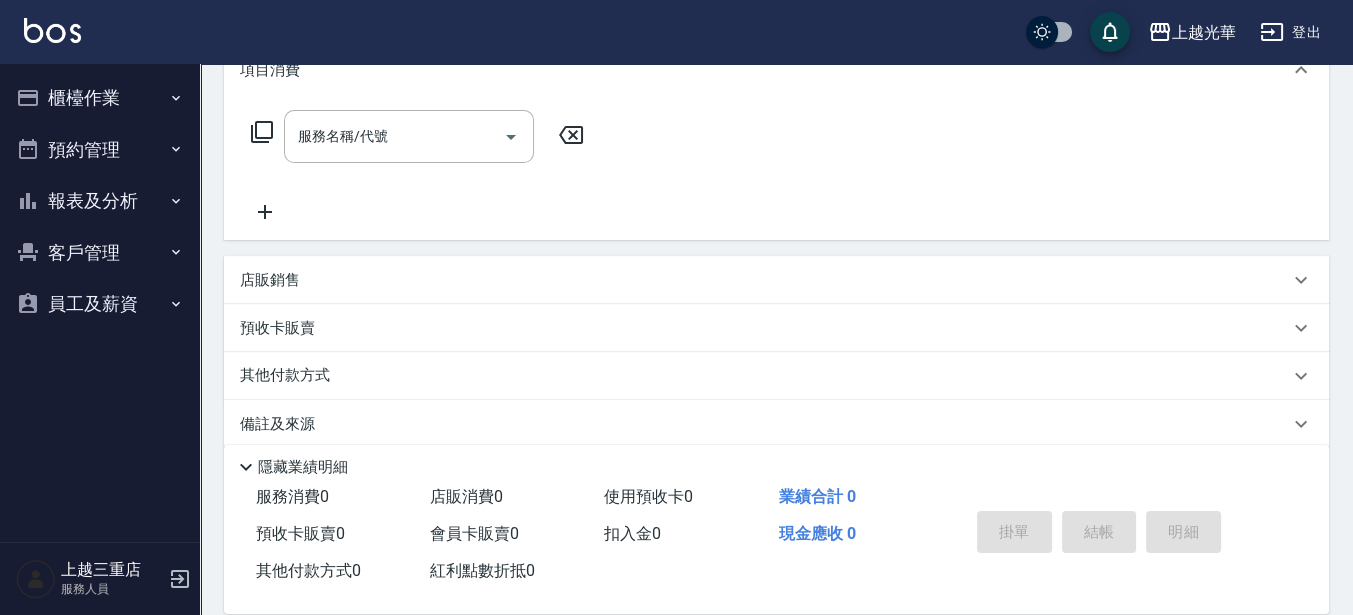 scroll, scrollTop: 312, scrollLeft: 0, axis: vertical 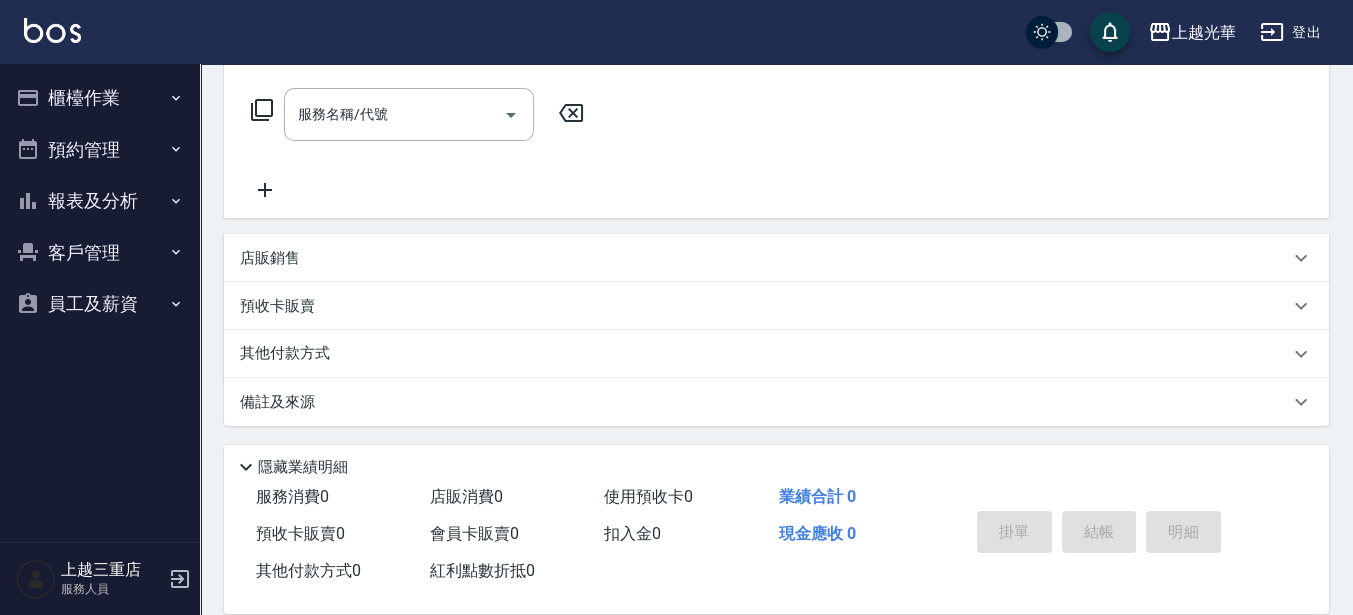 click on "客戶管理" at bounding box center (100, 253) 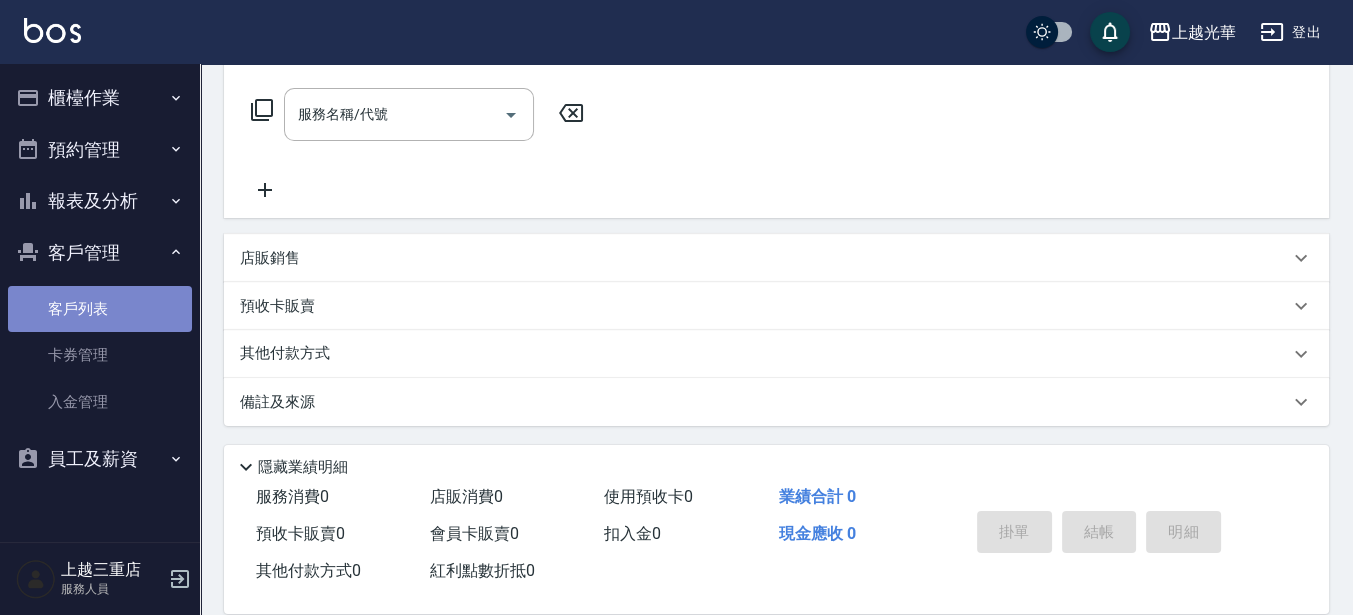 click on "客戶列表" at bounding box center (100, 309) 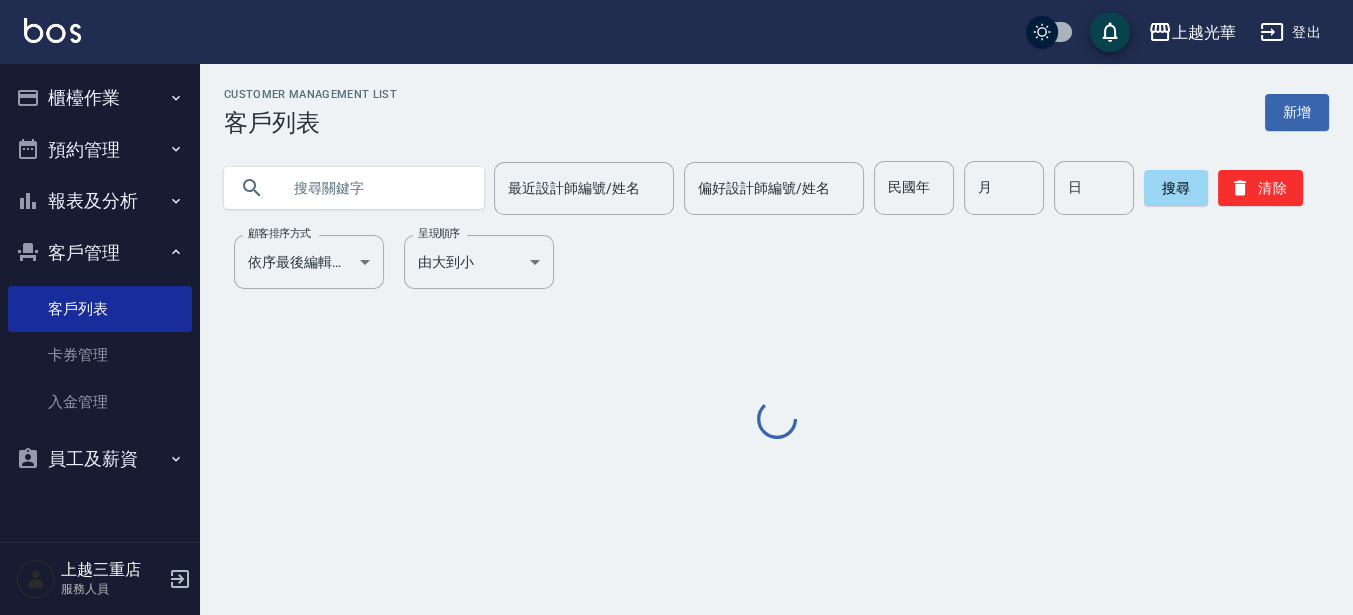 scroll, scrollTop: 0, scrollLeft: 0, axis: both 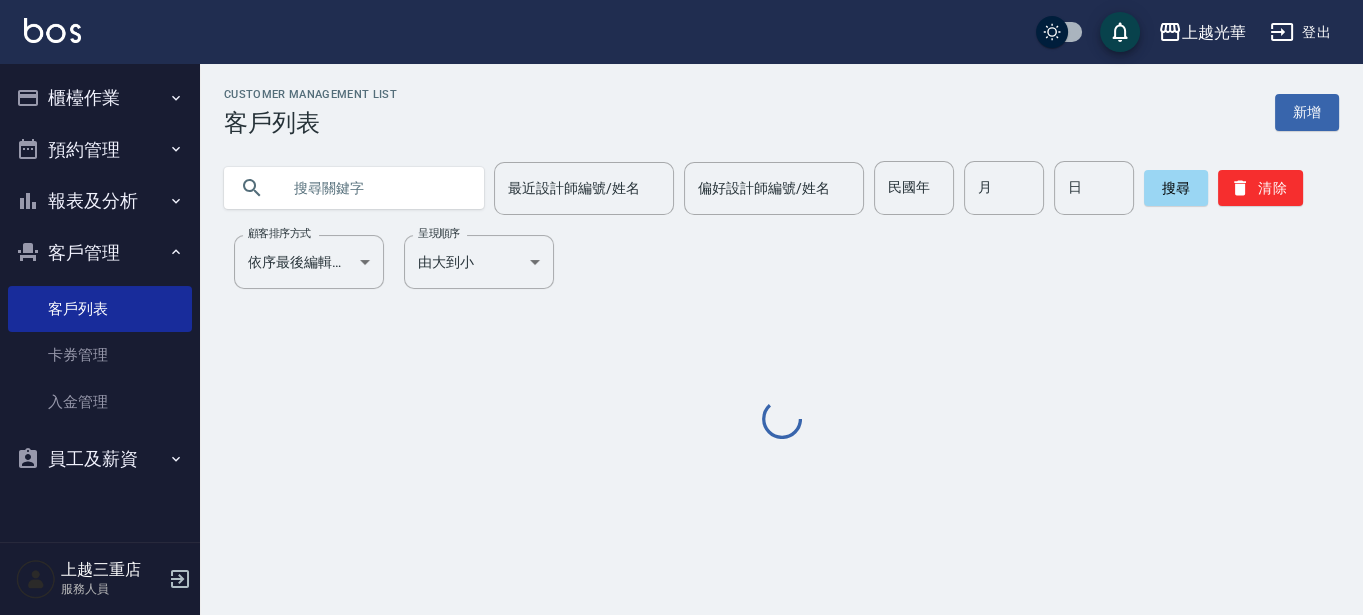 click at bounding box center (374, 188) 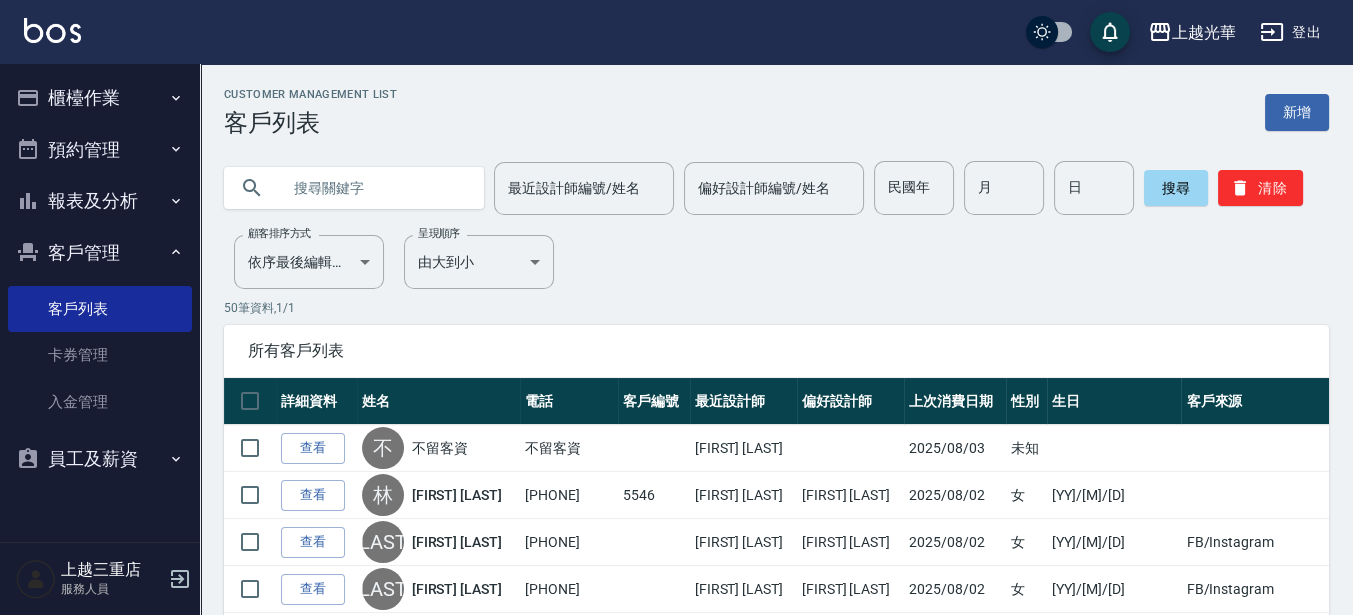 click at bounding box center (374, 188) 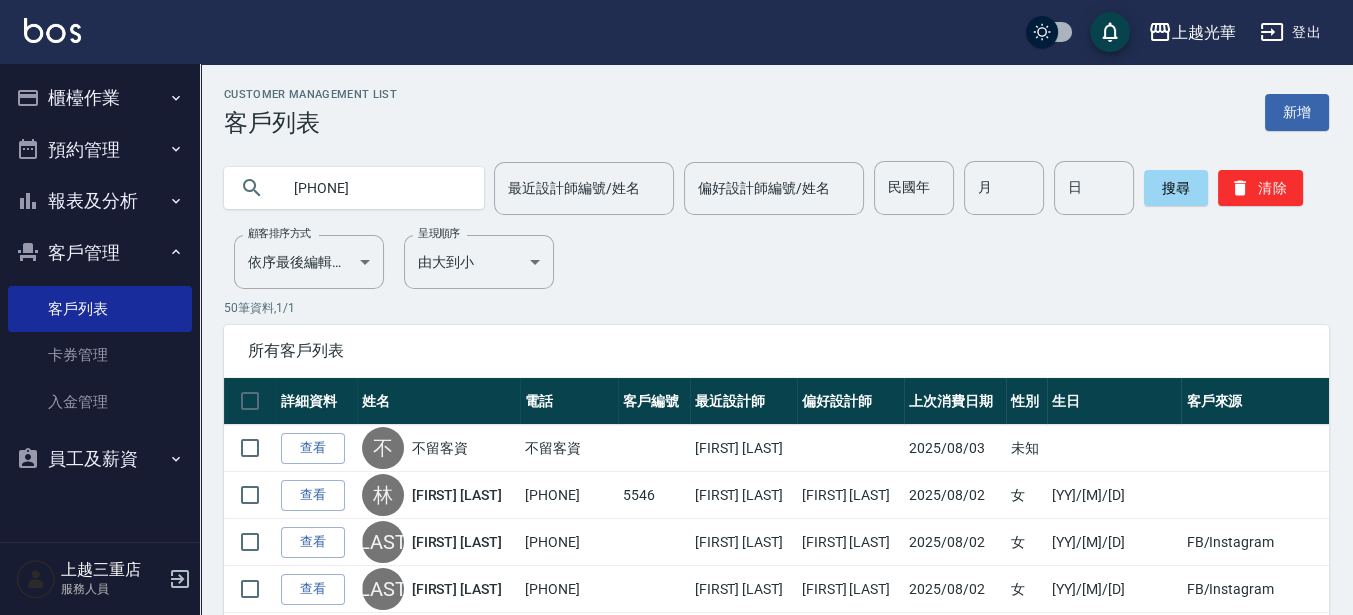 type on "[PHONE]" 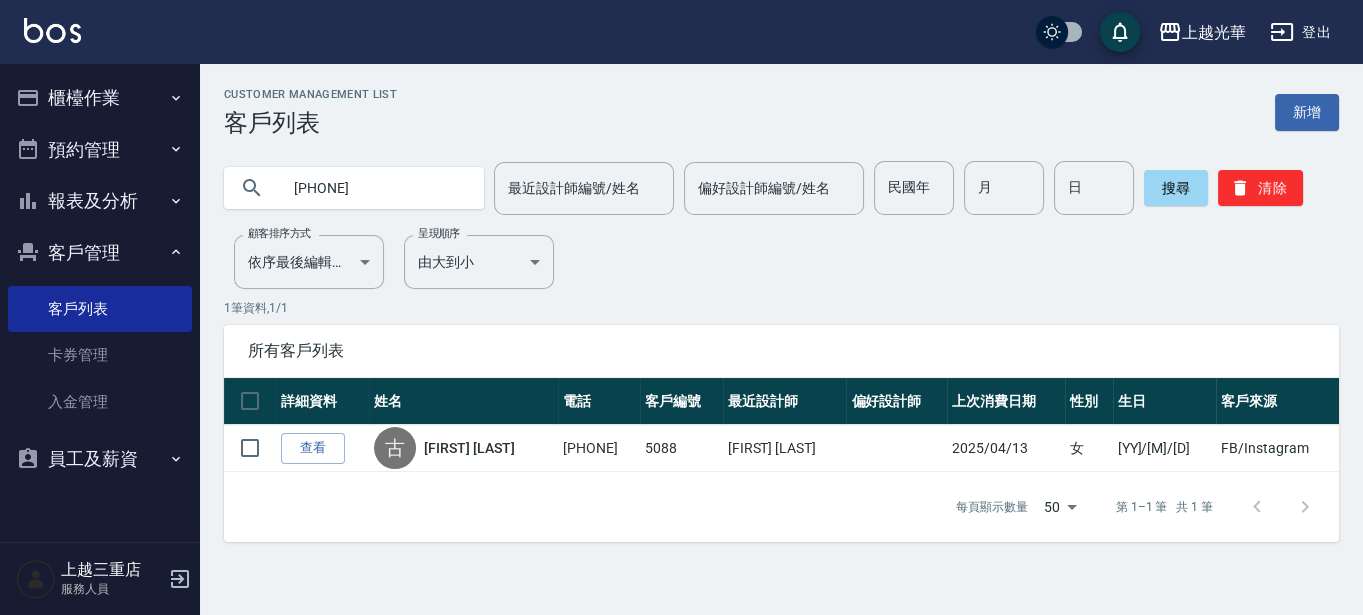 click on "櫃檯作業" at bounding box center (100, 98) 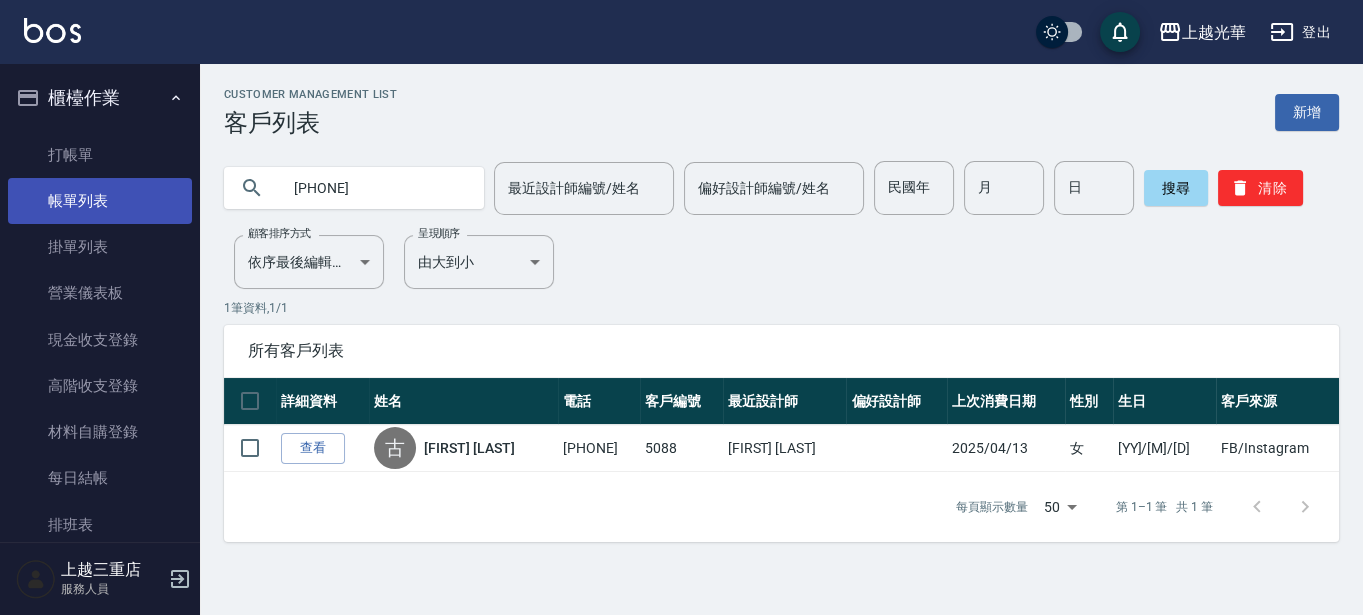 click on "帳單列表" at bounding box center [100, 201] 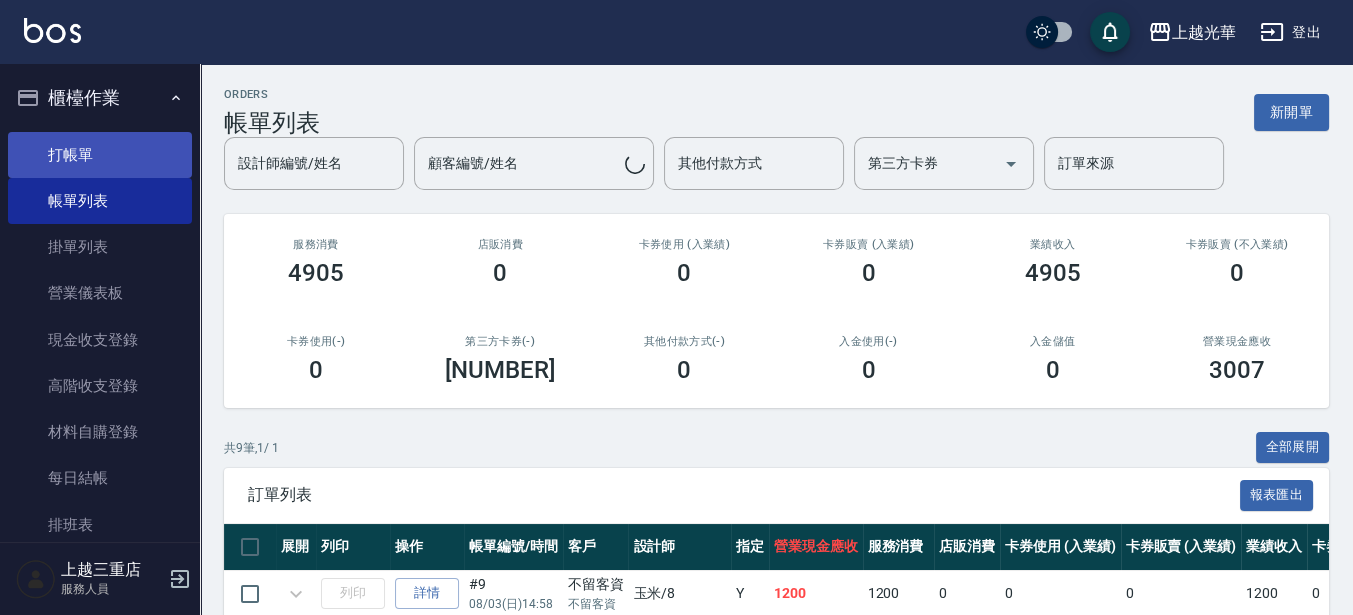 click on "打帳單" at bounding box center (100, 155) 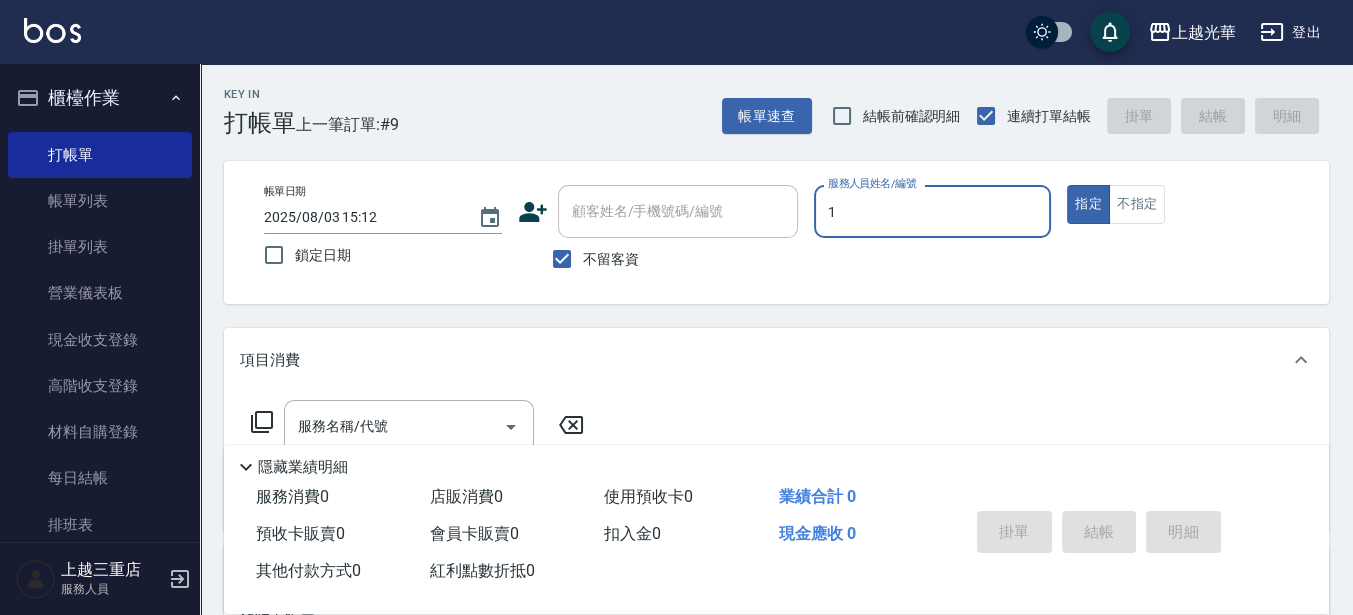 type on "1" 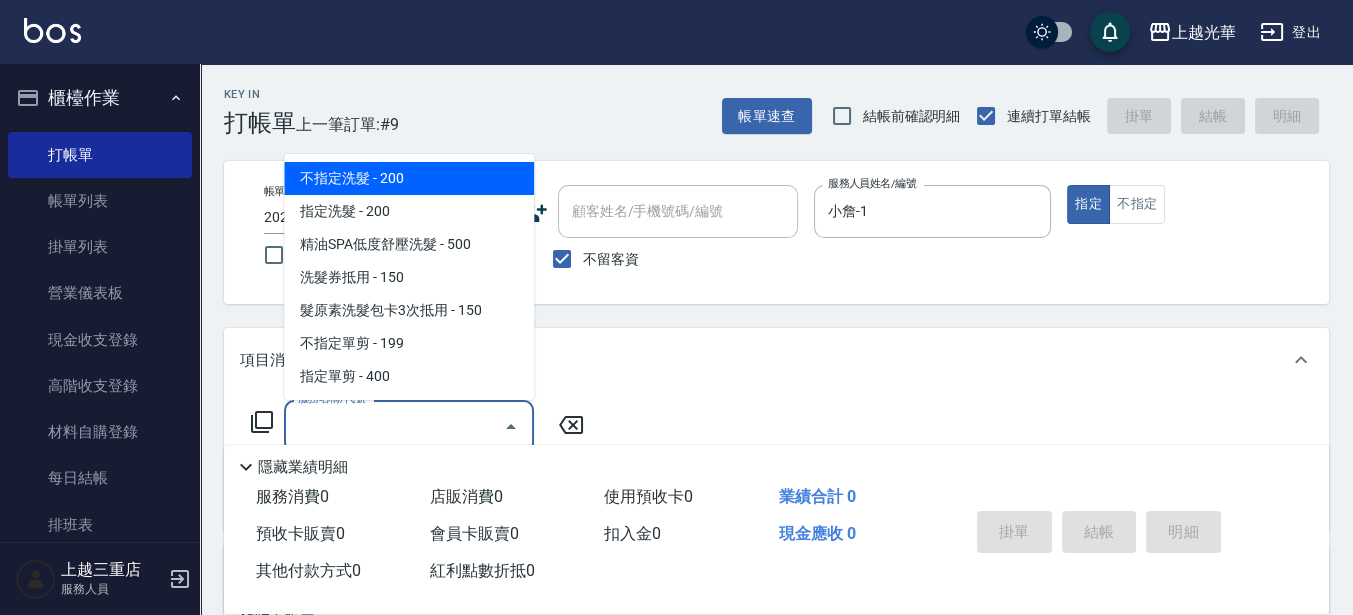 click on "服務名稱/代號 服務名稱/代號" at bounding box center [409, 426] 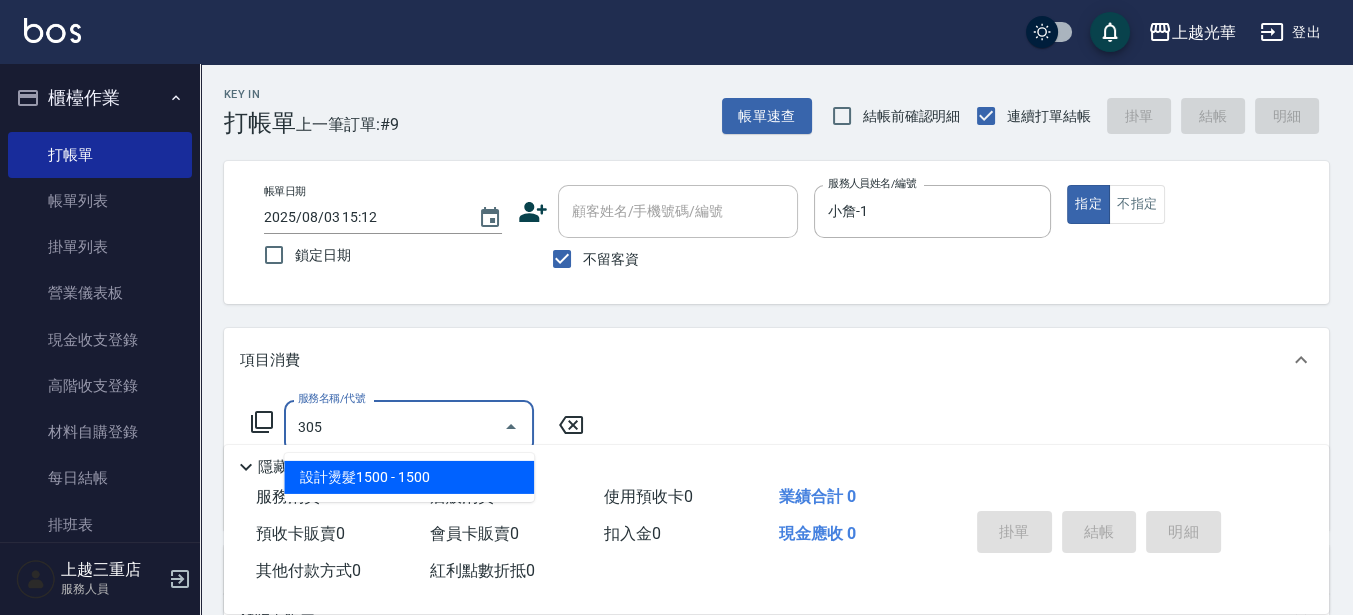 drag, startPoint x: 391, startPoint y: 407, endPoint x: 237, endPoint y: 397, distance: 154.32434 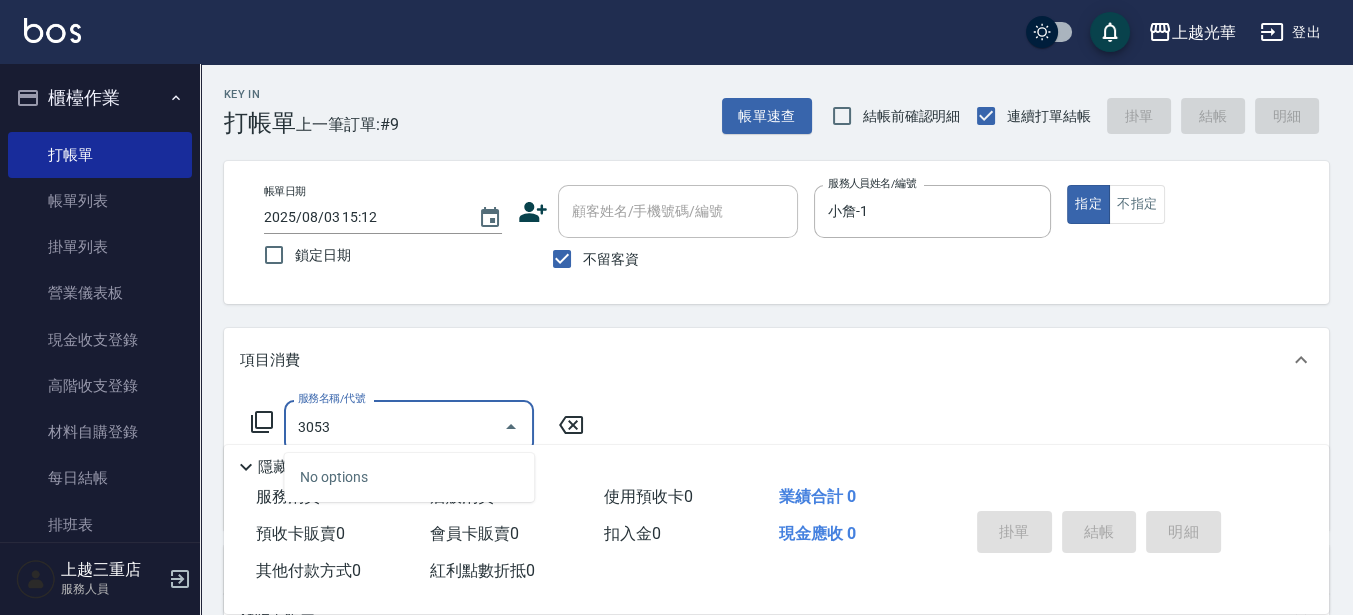 drag, startPoint x: 403, startPoint y: 426, endPoint x: -5, endPoint y: 373, distance: 411.428 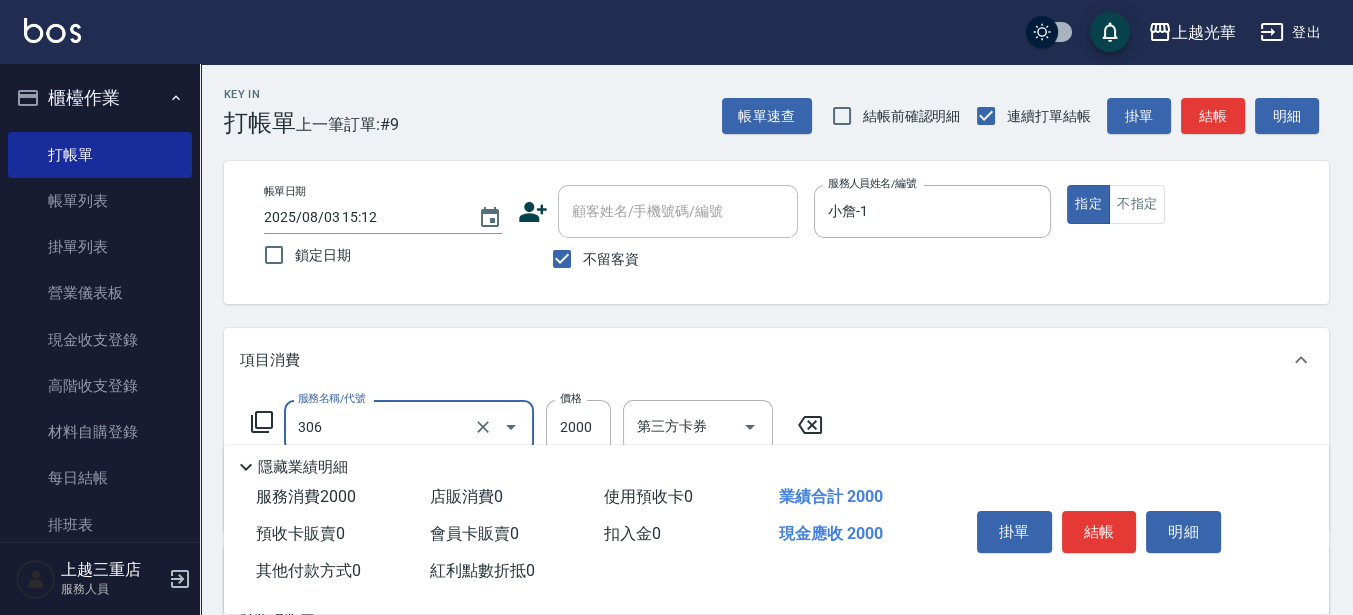type on "設計燙髮2000(306)" 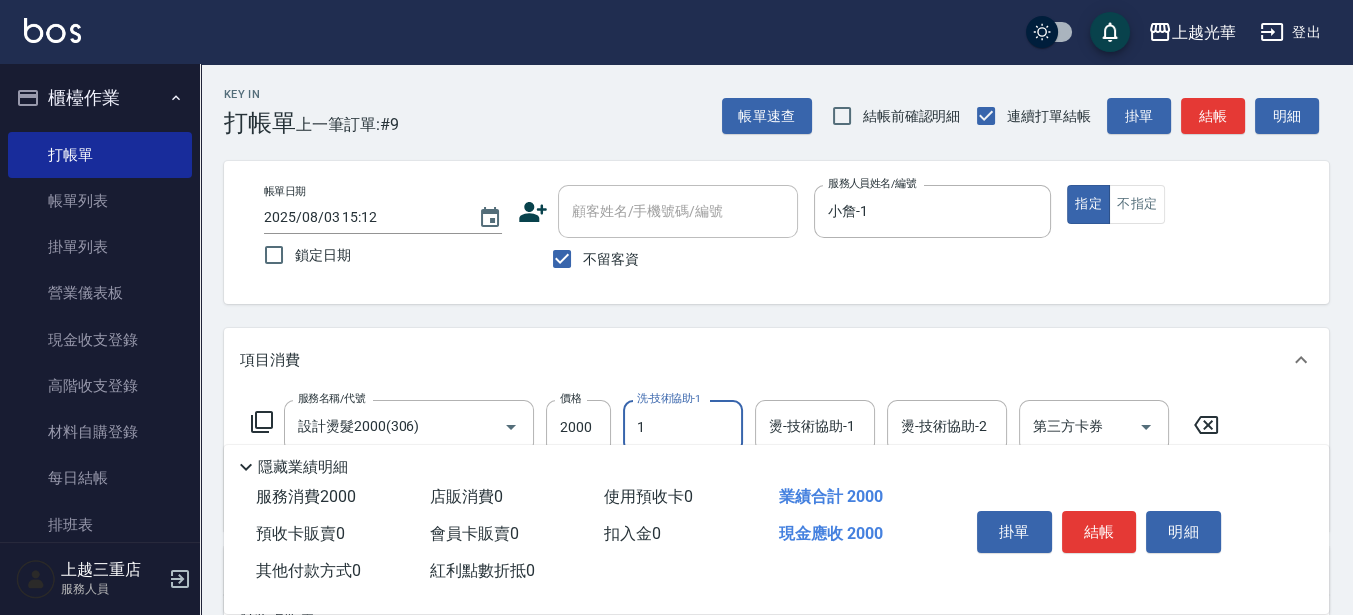 type on "小詹-1" 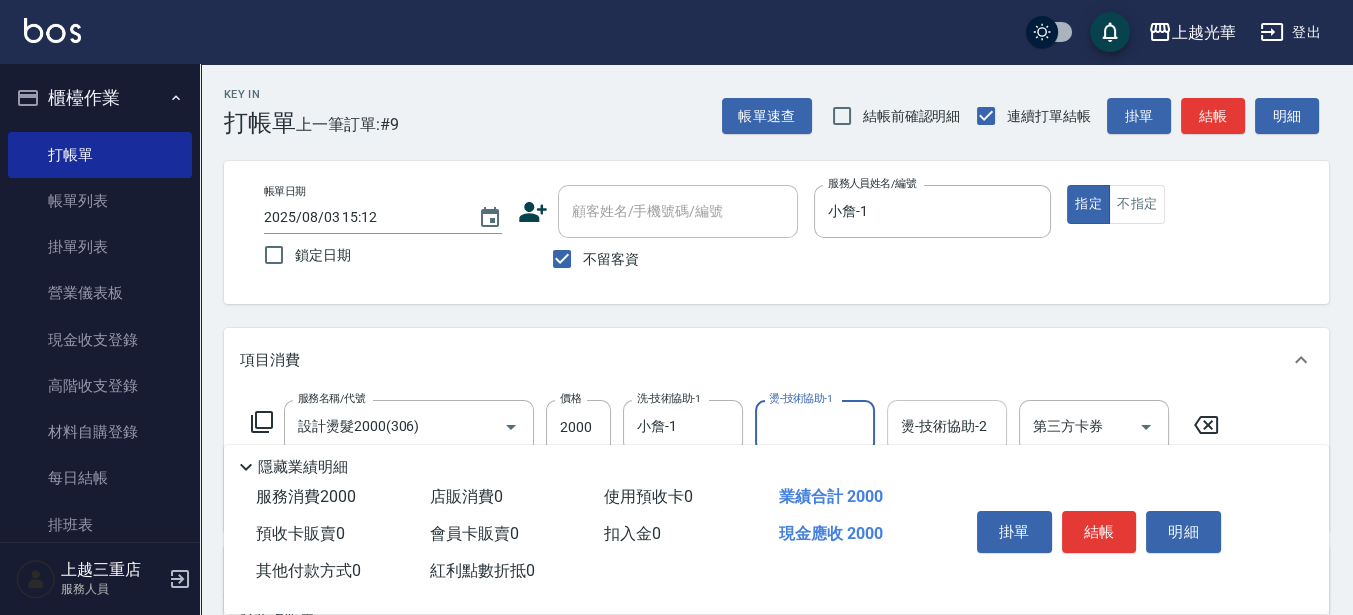 click on "燙-技術協助-2" at bounding box center [947, 426] 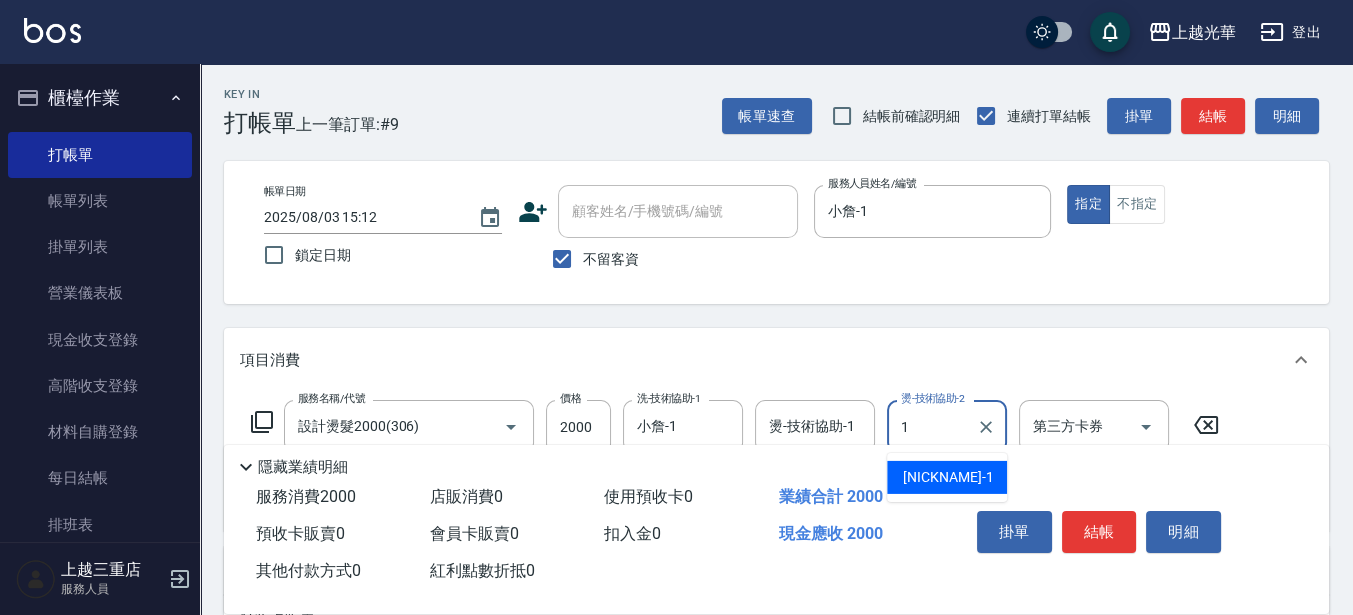type on "小詹-1" 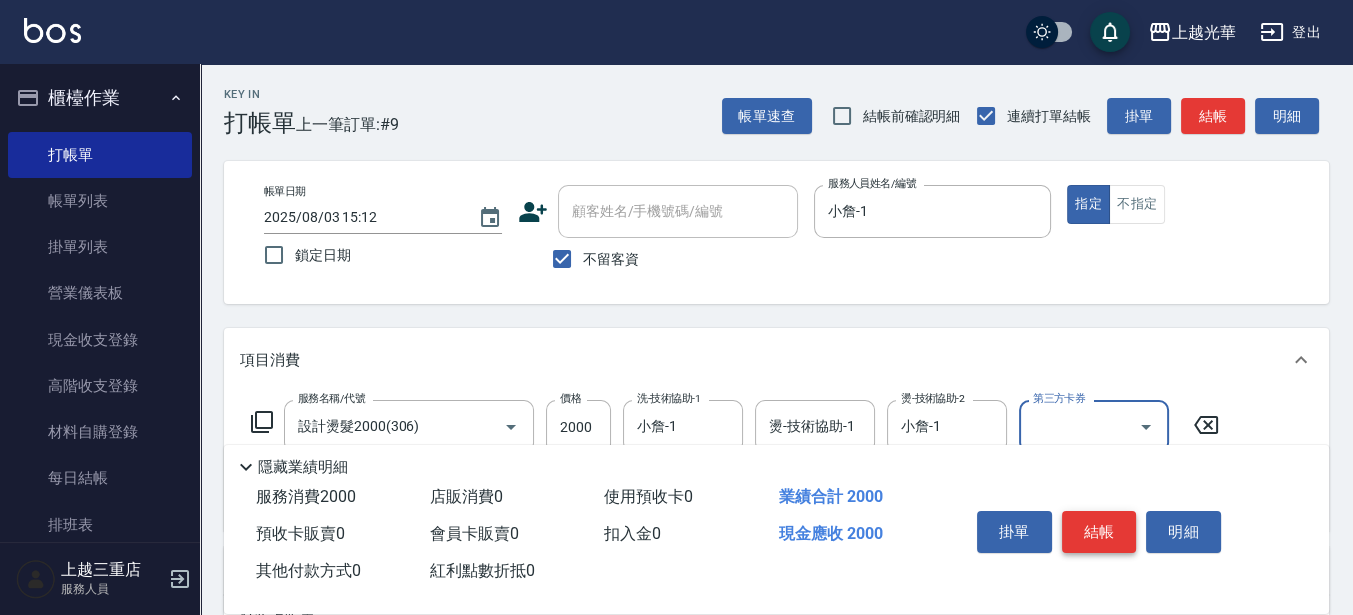 click on "結帳" at bounding box center (1099, 532) 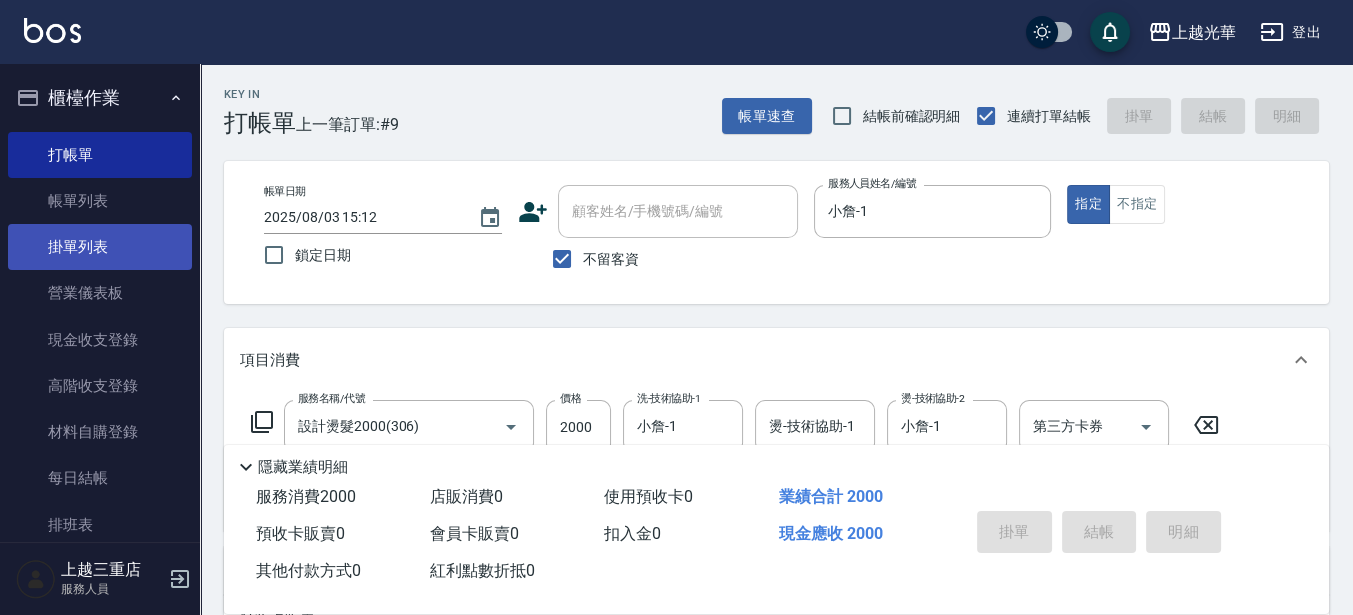type 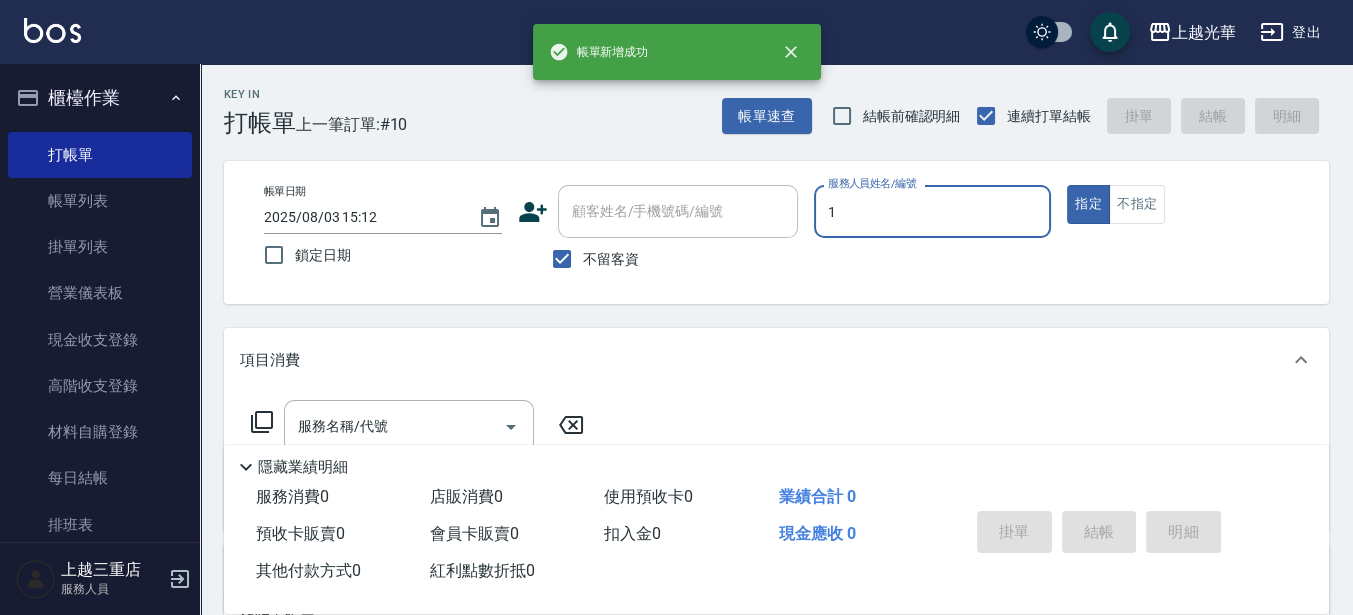 type on "小詹-1" 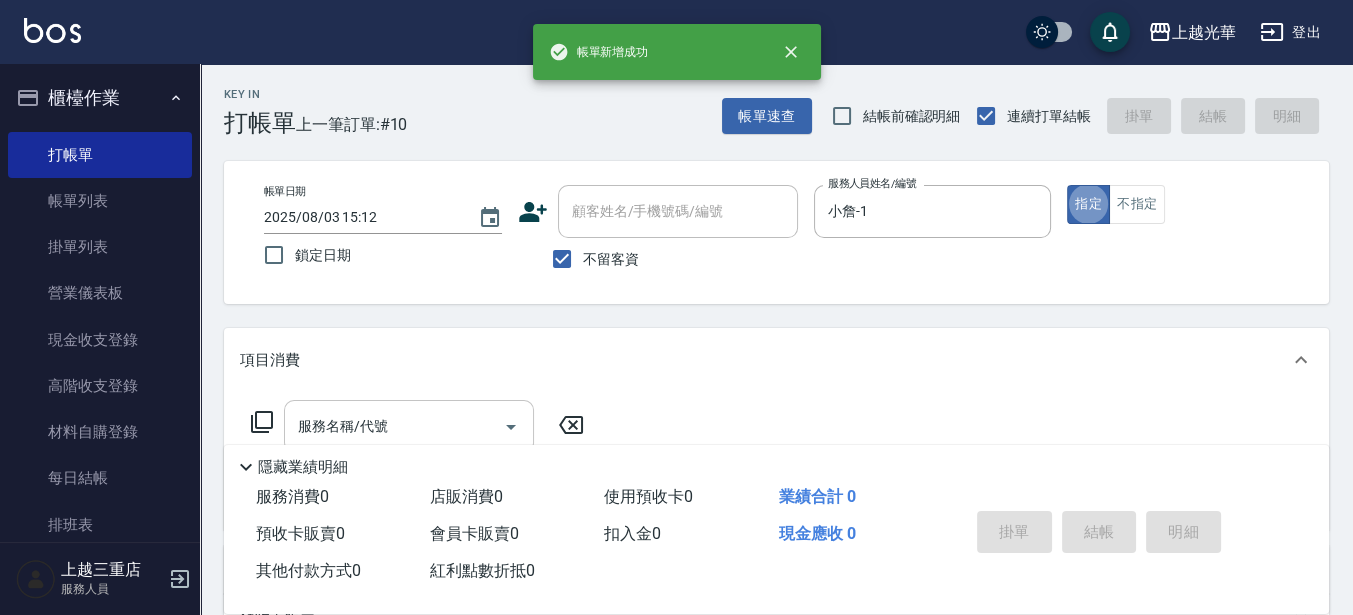 click on "服務名稱/代號" at bounding box center [394, 426] 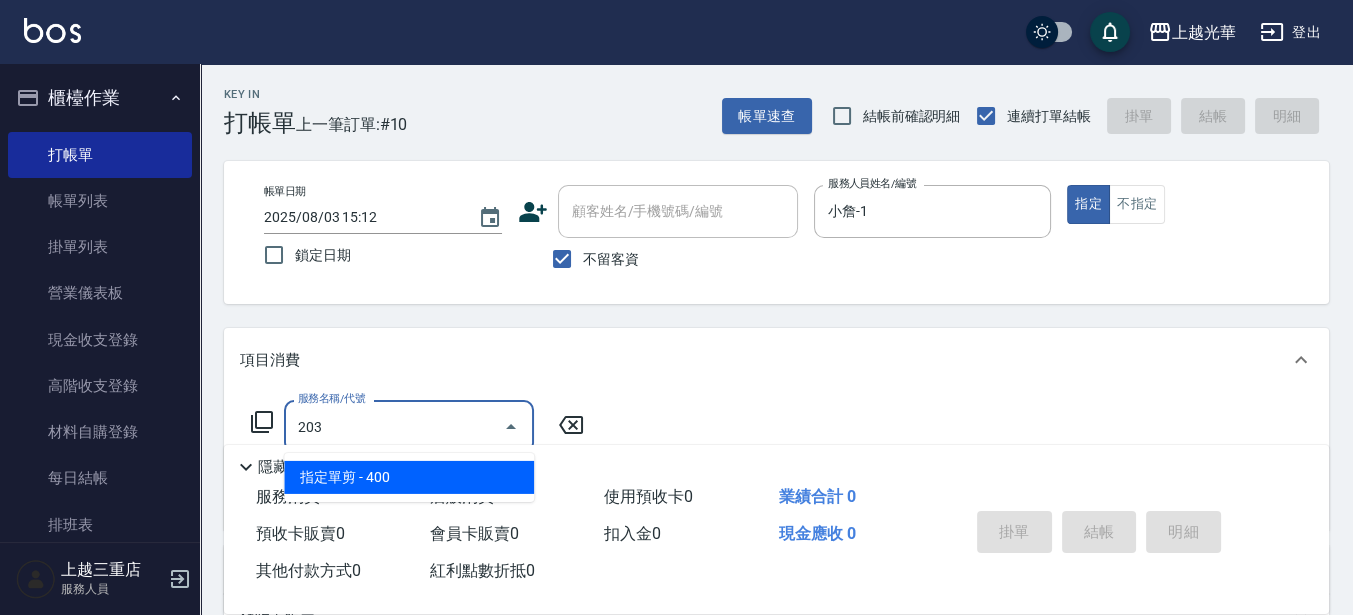 type on "指定單剪(203)" 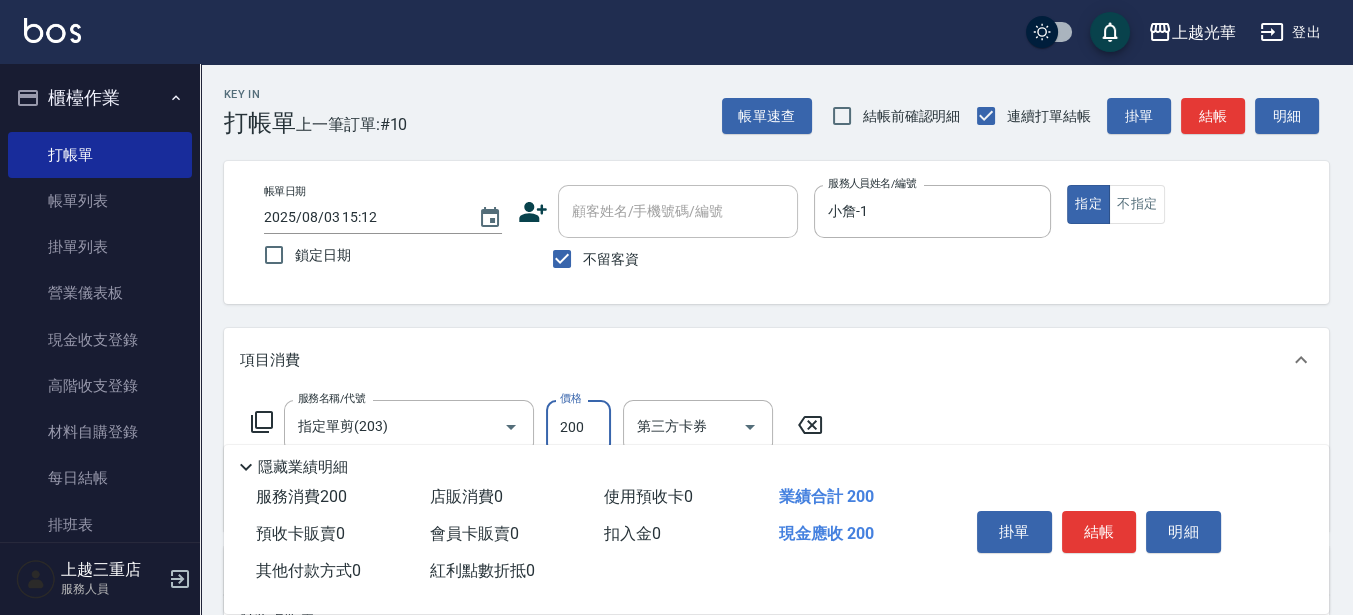 scroll, scrollTop: 125, scrollLeft: 0, axis: vertical 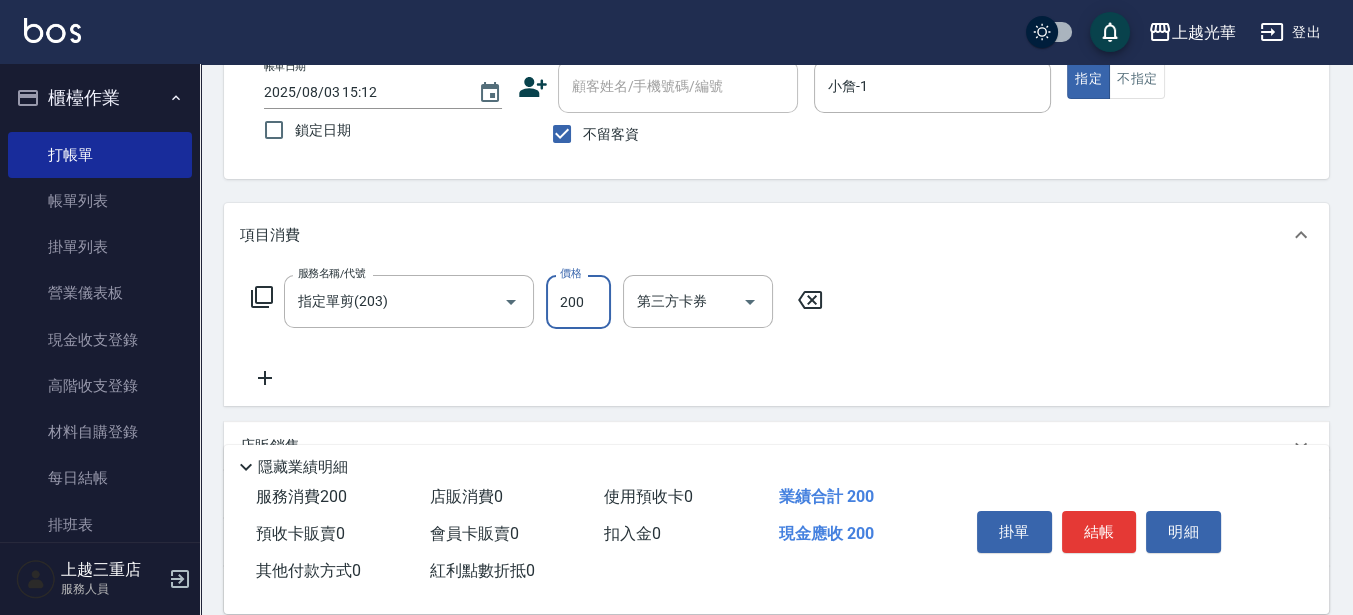 type on "200" 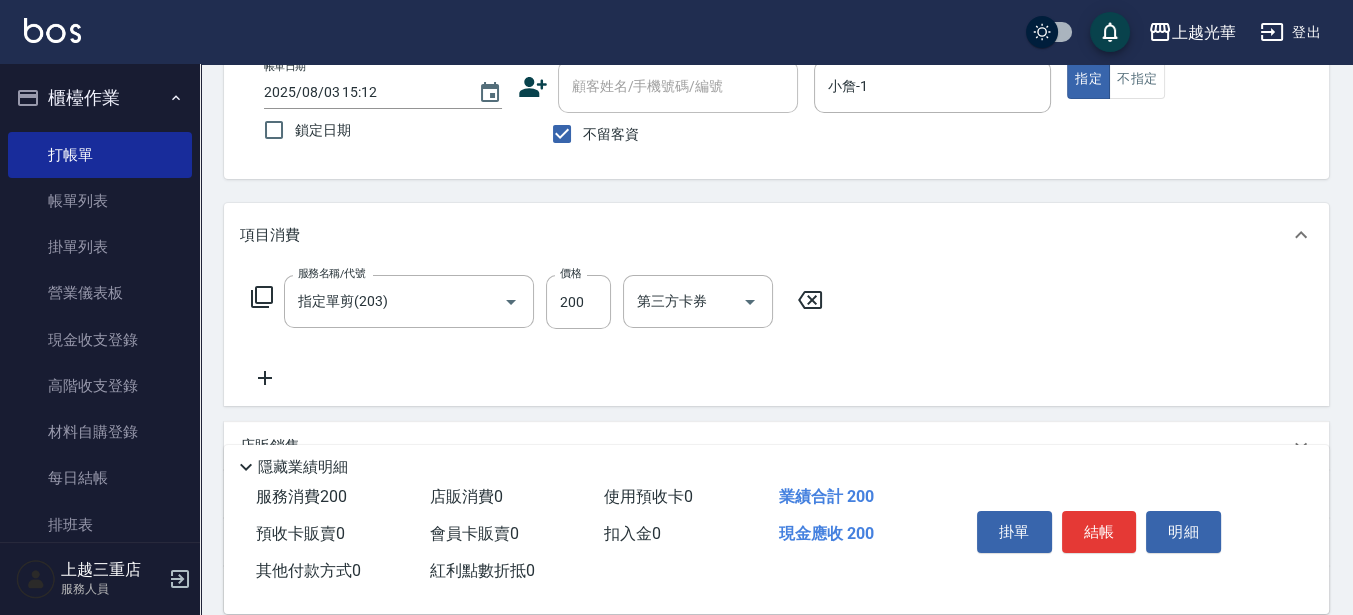 click 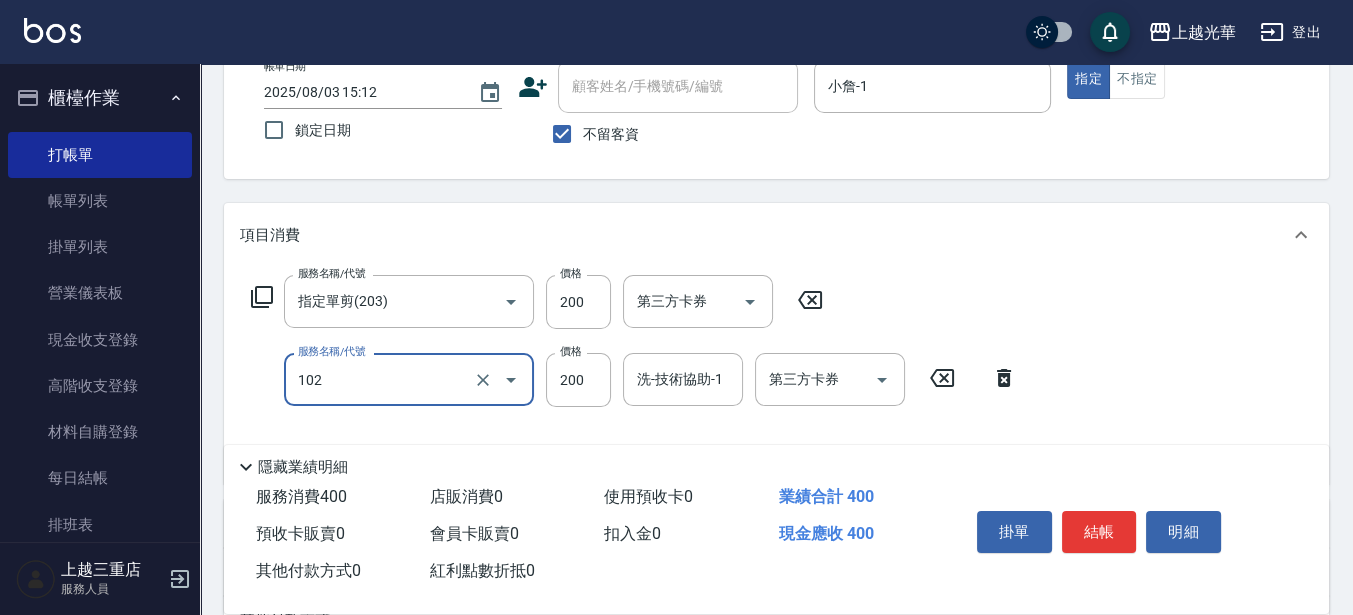 type on "指定洗髮(102)" 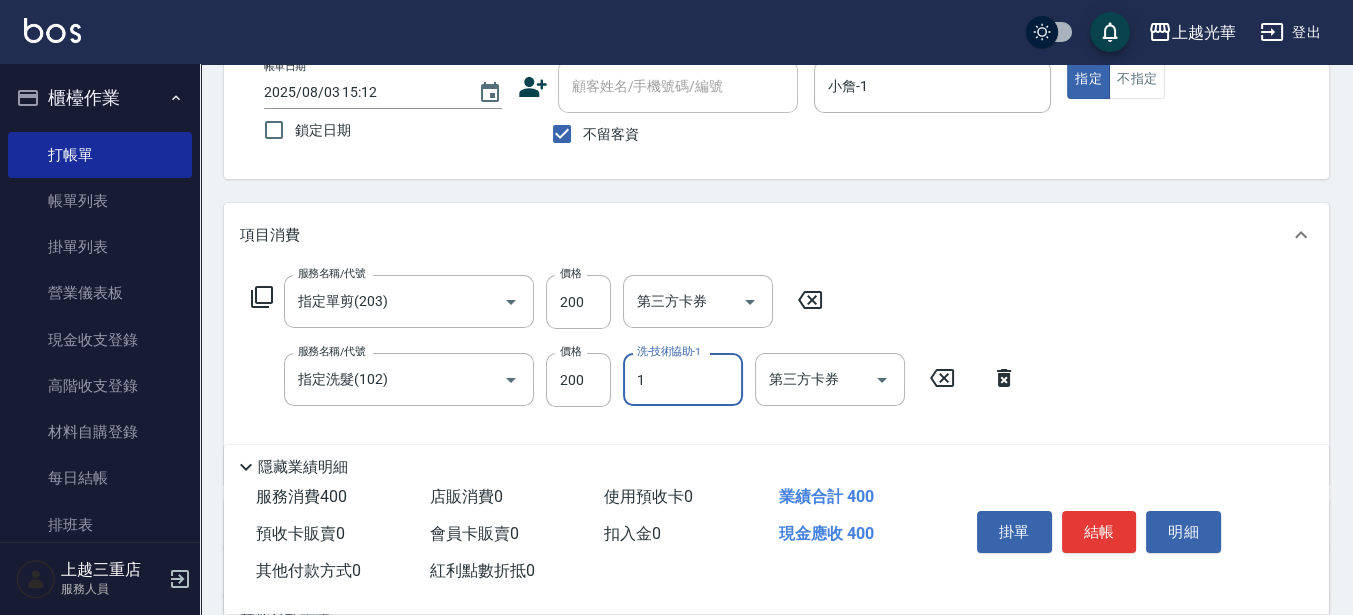 type on "18" 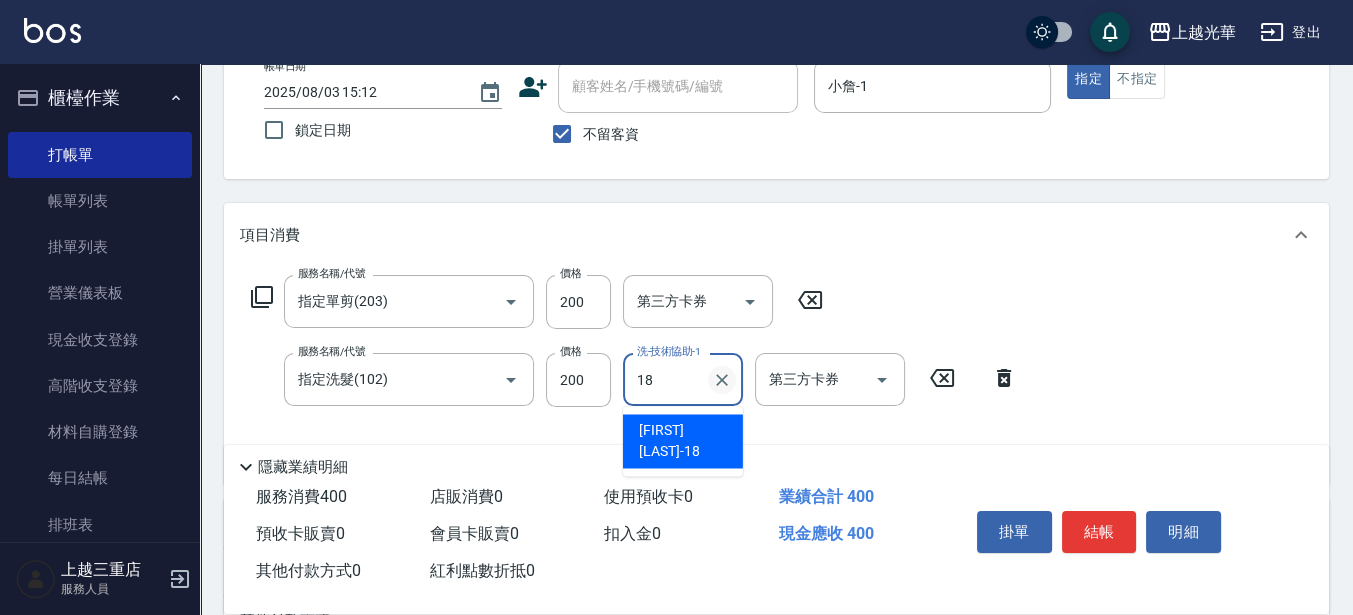 click 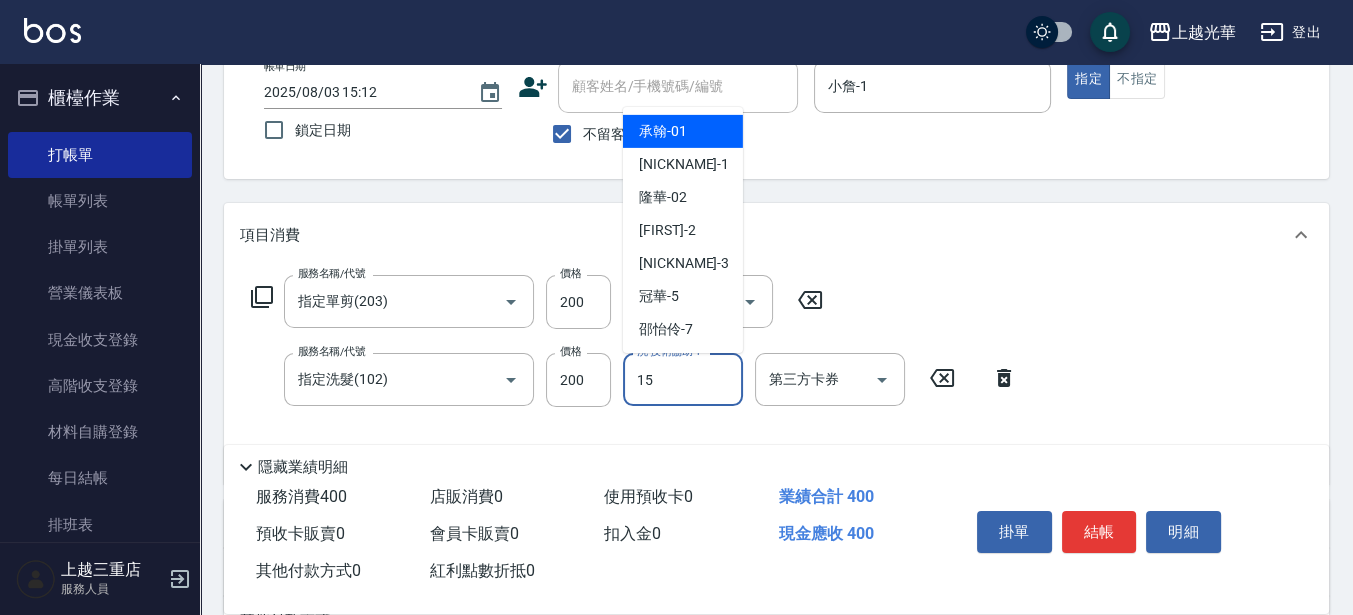 type on "[FIRST] [LAST]-[NUMBER]" 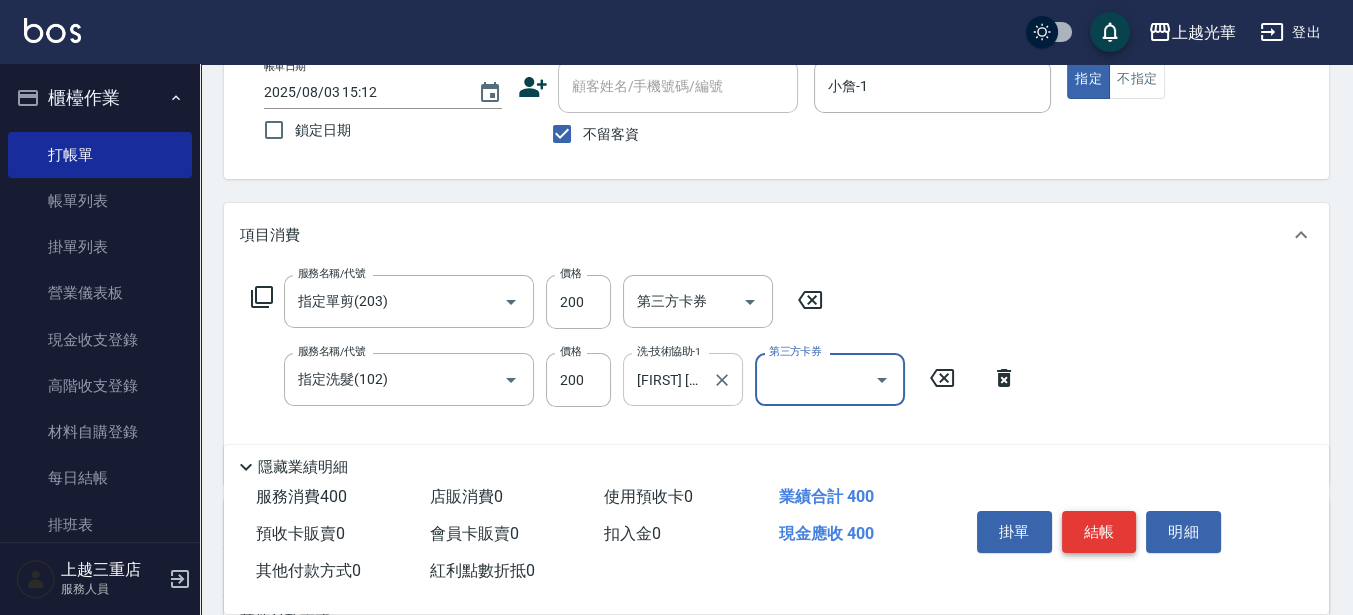 click on "結帳" at bounding box center [1099, 532] 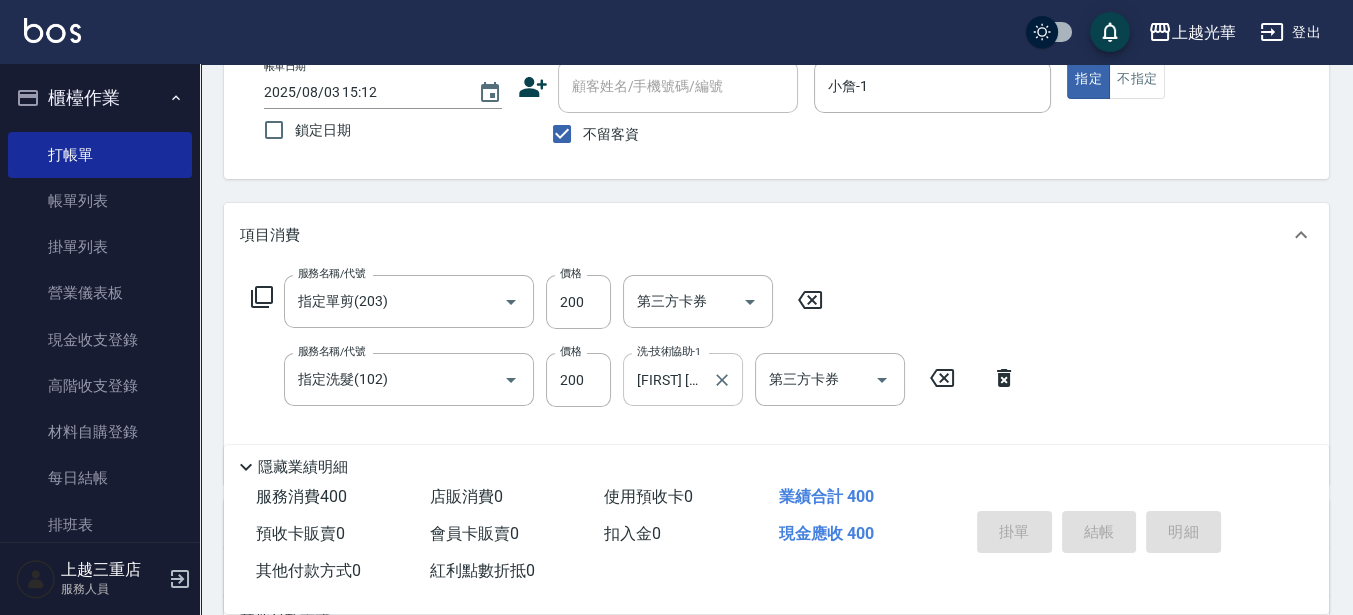 type 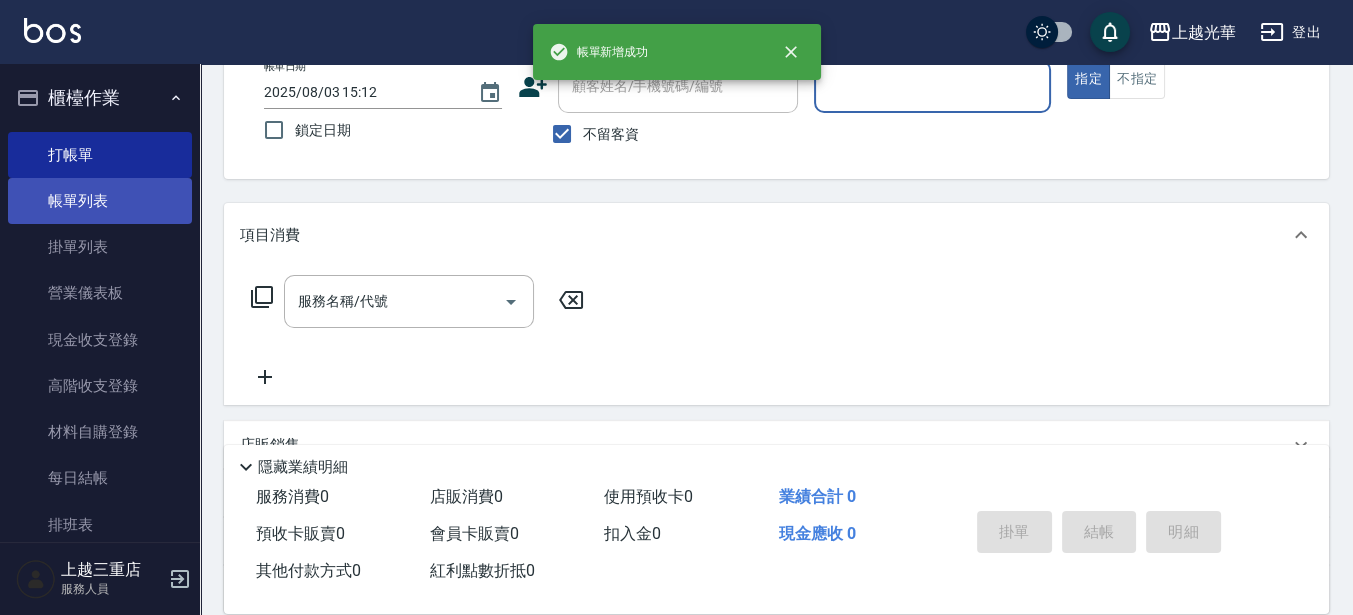 click on "帳單列表" at bounding box center [100, 201] 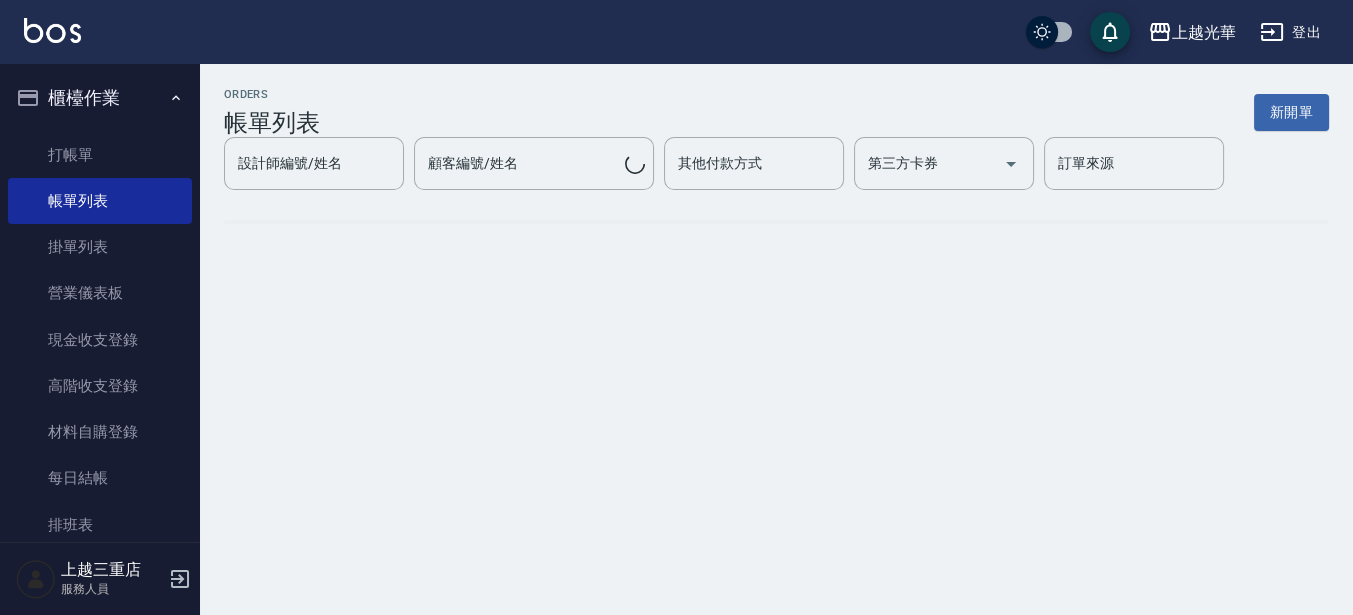 scroll, scrollTop: 0, scrollLeft: 0, axis: both 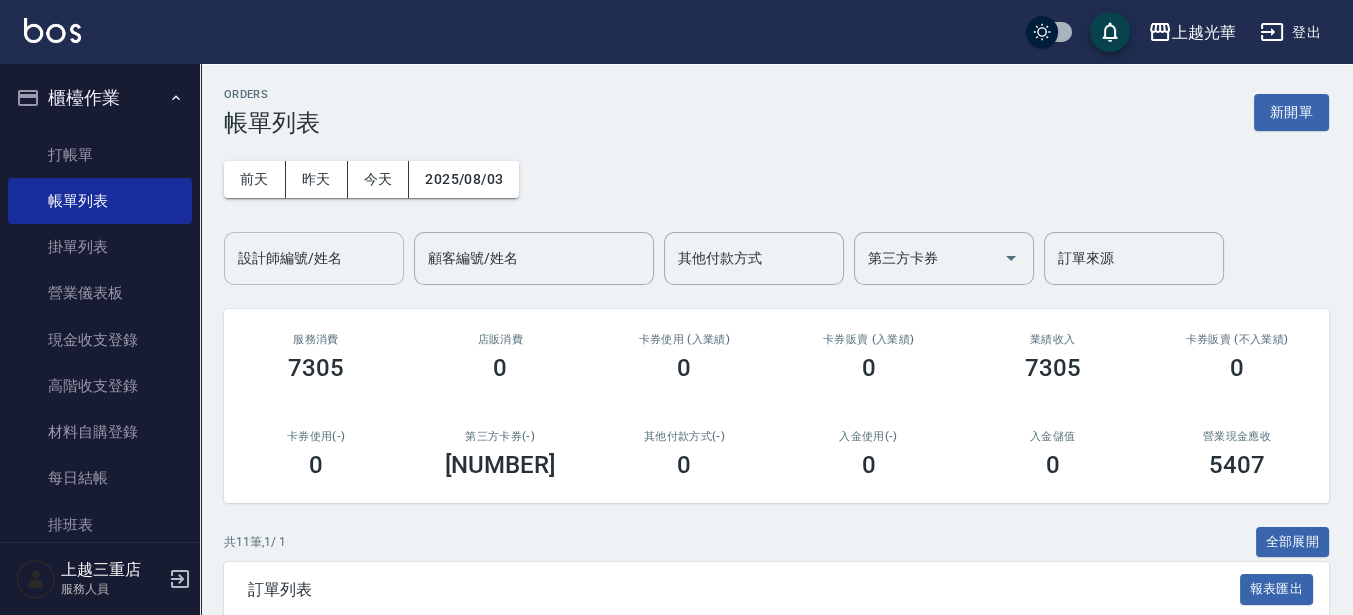 click on "設計師編號/姓名" at bounding box center (314, 258) 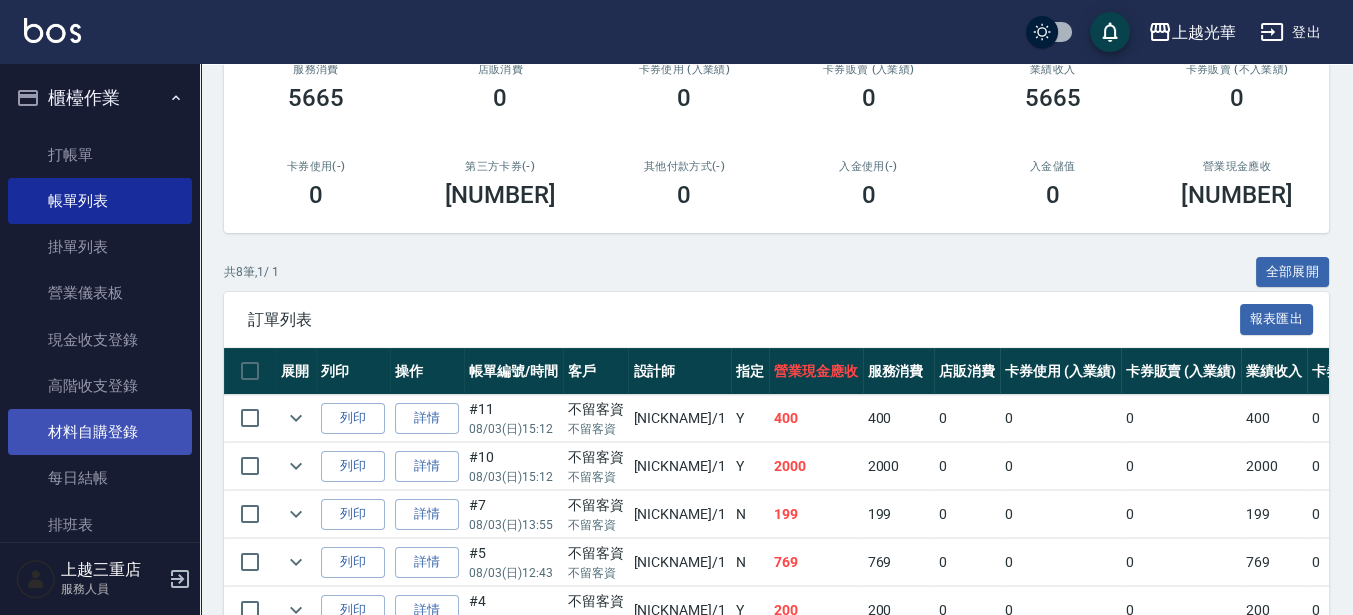 scroll, scrollTop: 250, scrollLeft: 0, axis: vertical 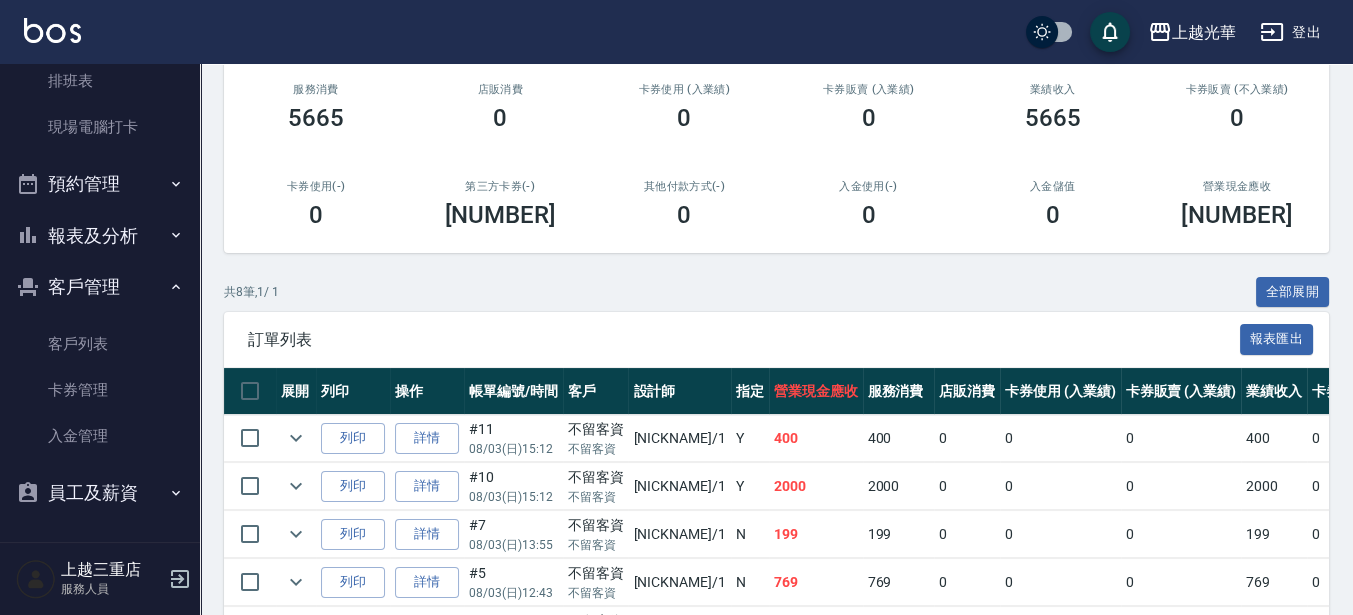 type on "小詹-1" 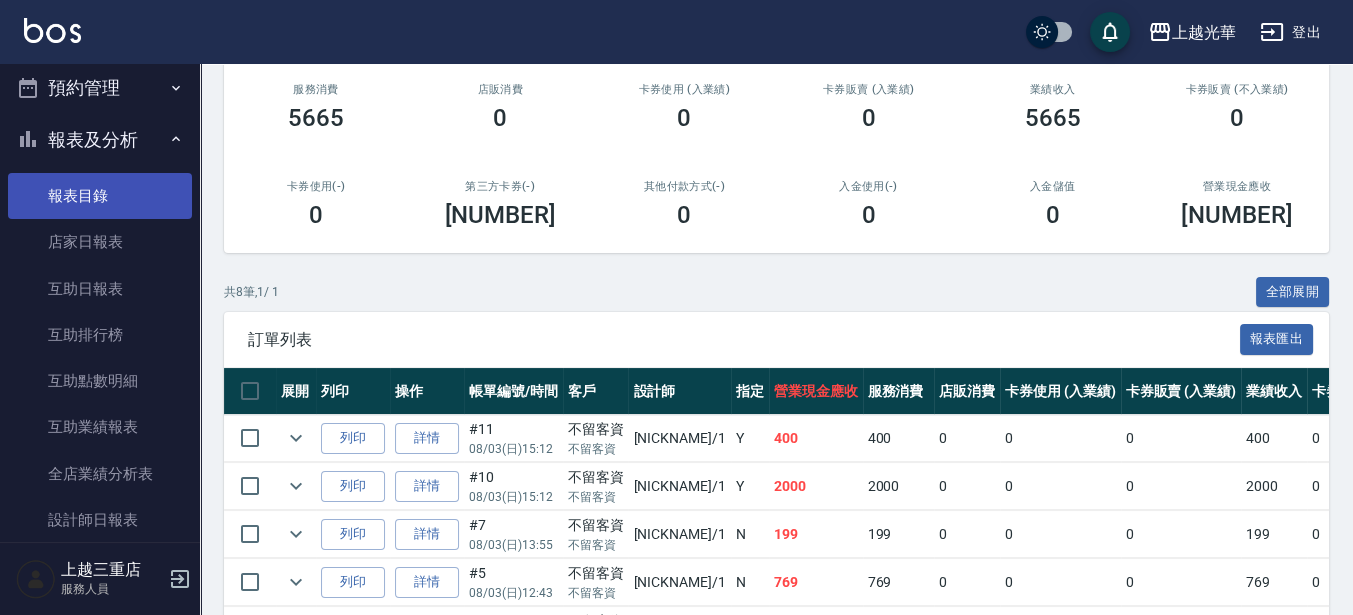 scroll, scrollTop: 694, scrollLeft: 0, axis: vertical 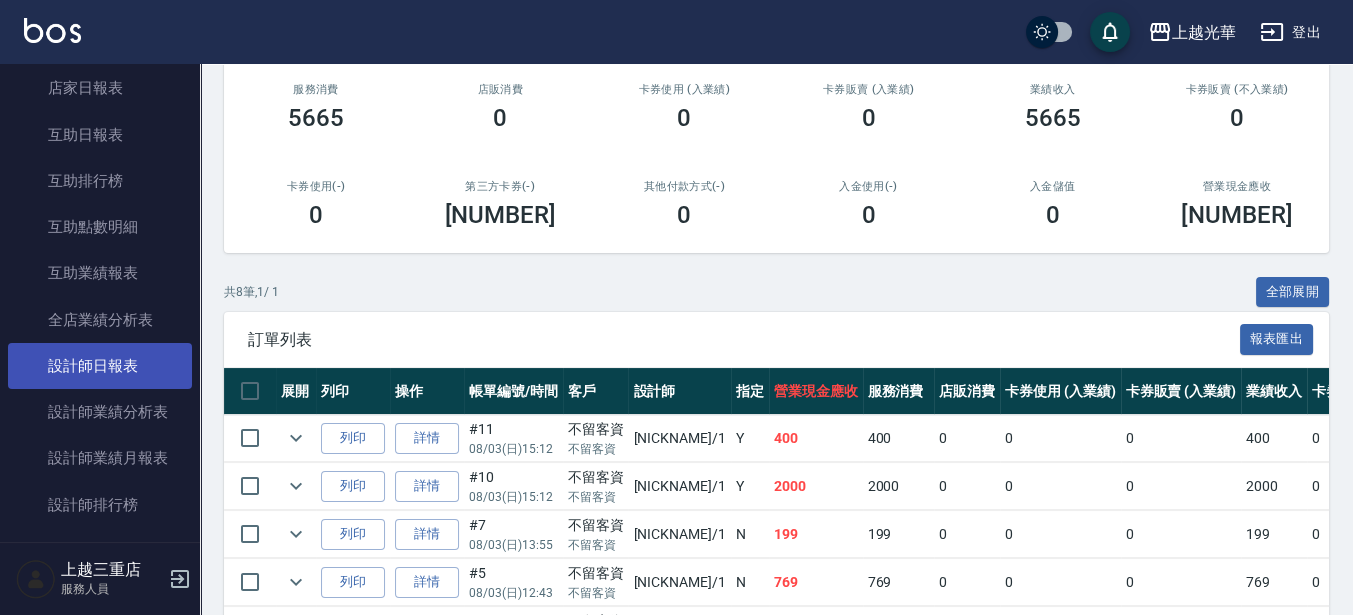 click on "設計師日報表" at bounding box center (100, 366) 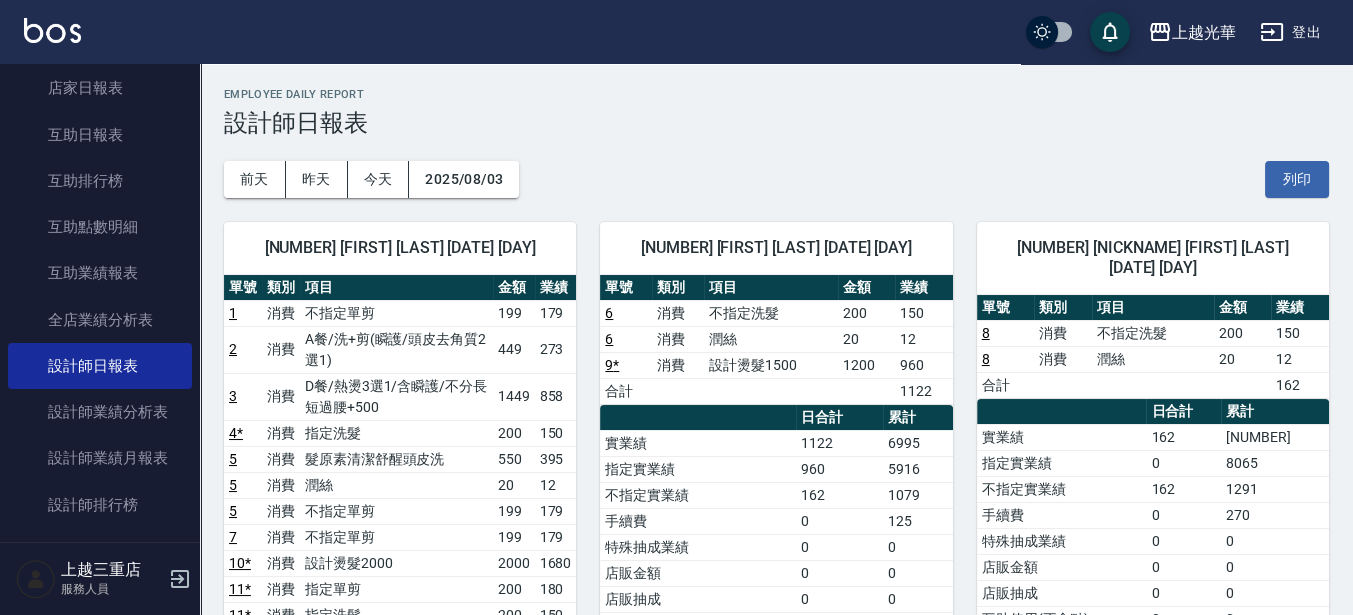 scroll, scrollTop: 250, scrollLeft: 0, axis: vertical 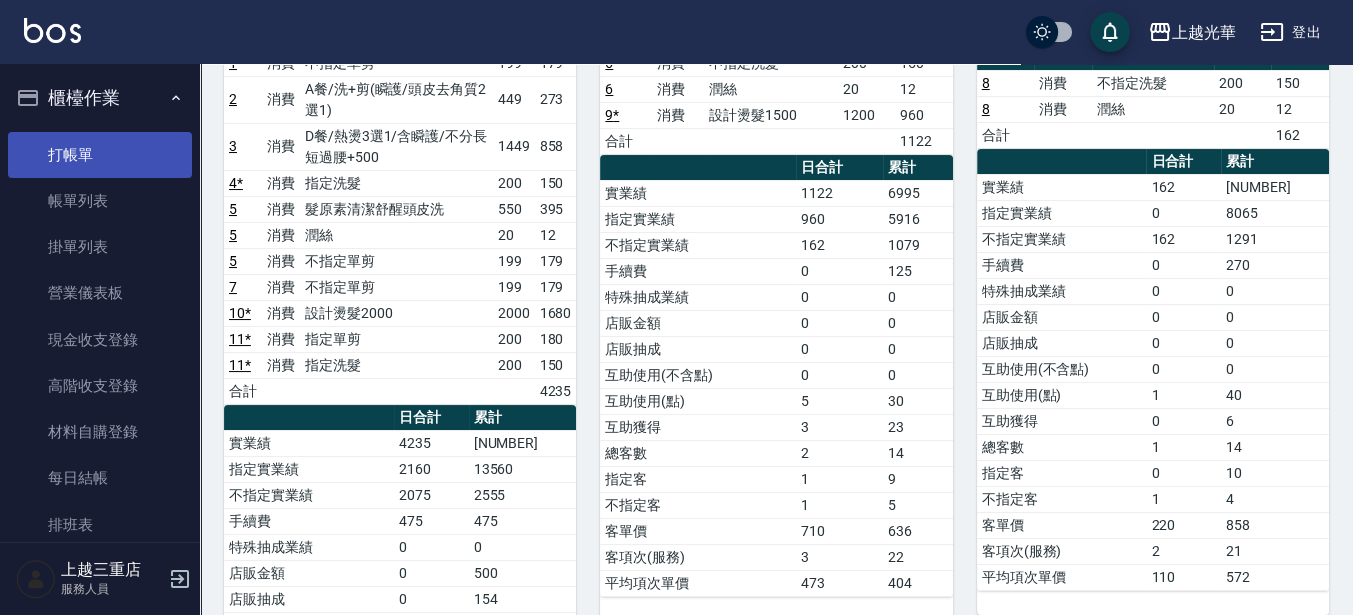 click on "打帳單" at bounding box center (100, 155) 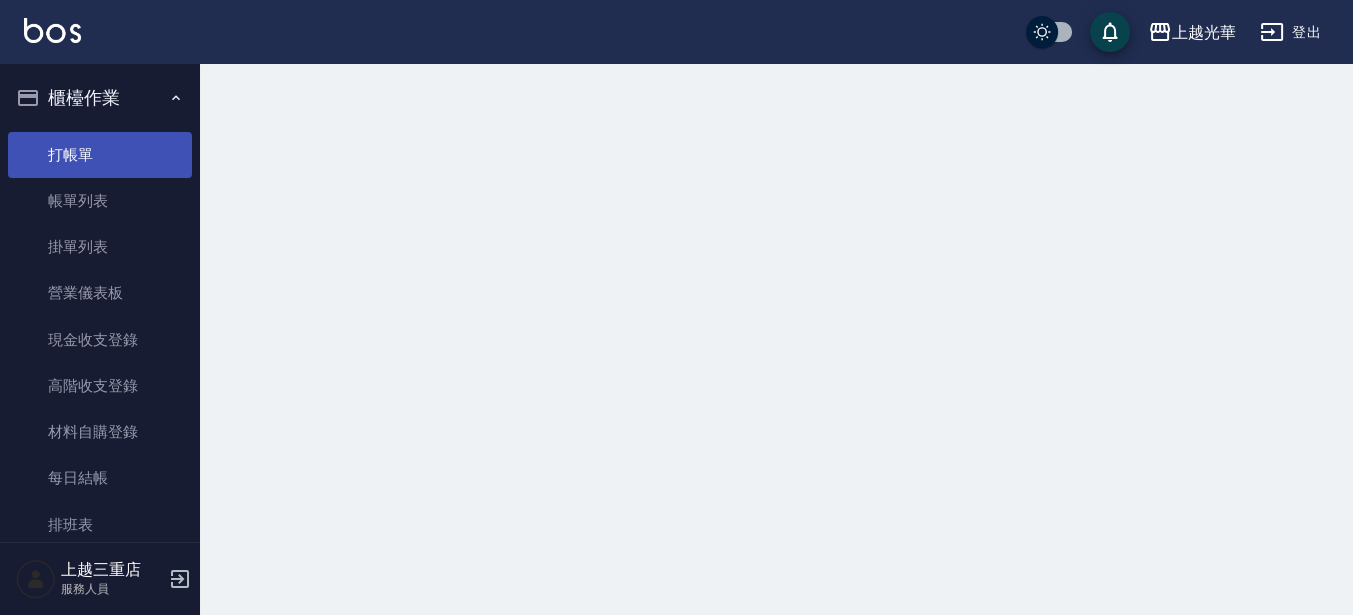 scroll, scrollTop: 0, scrollLeft: 0, axis: both 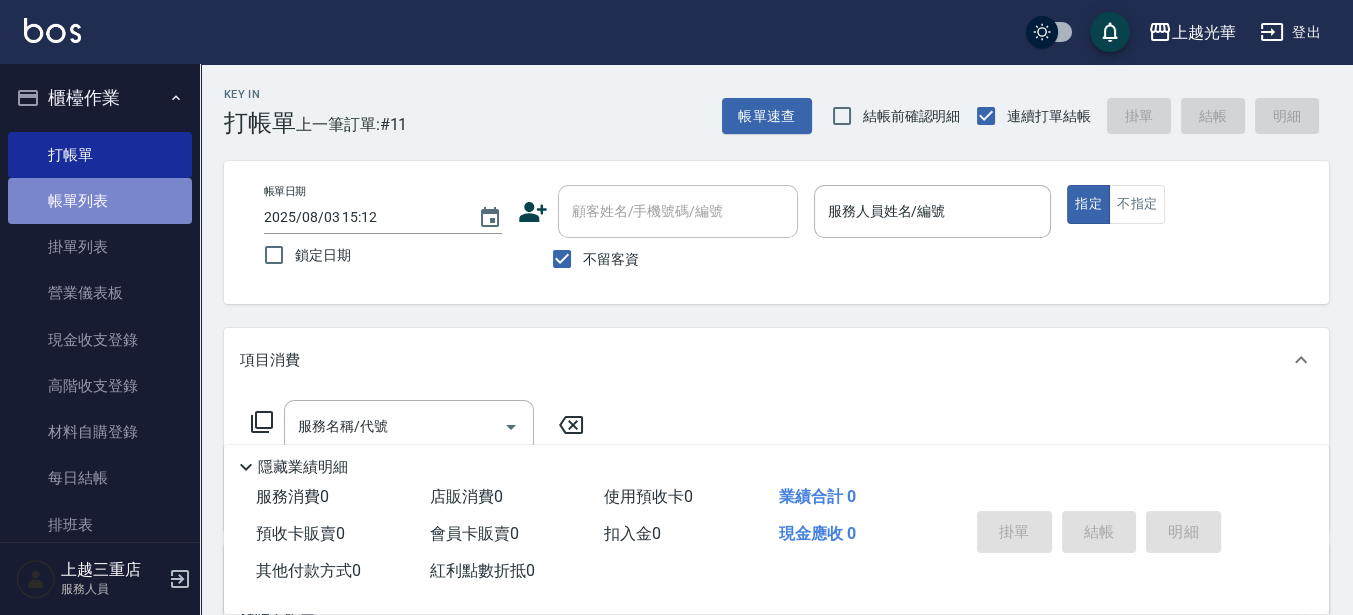 click on "帳單列表" at bounding box center [100, 201] 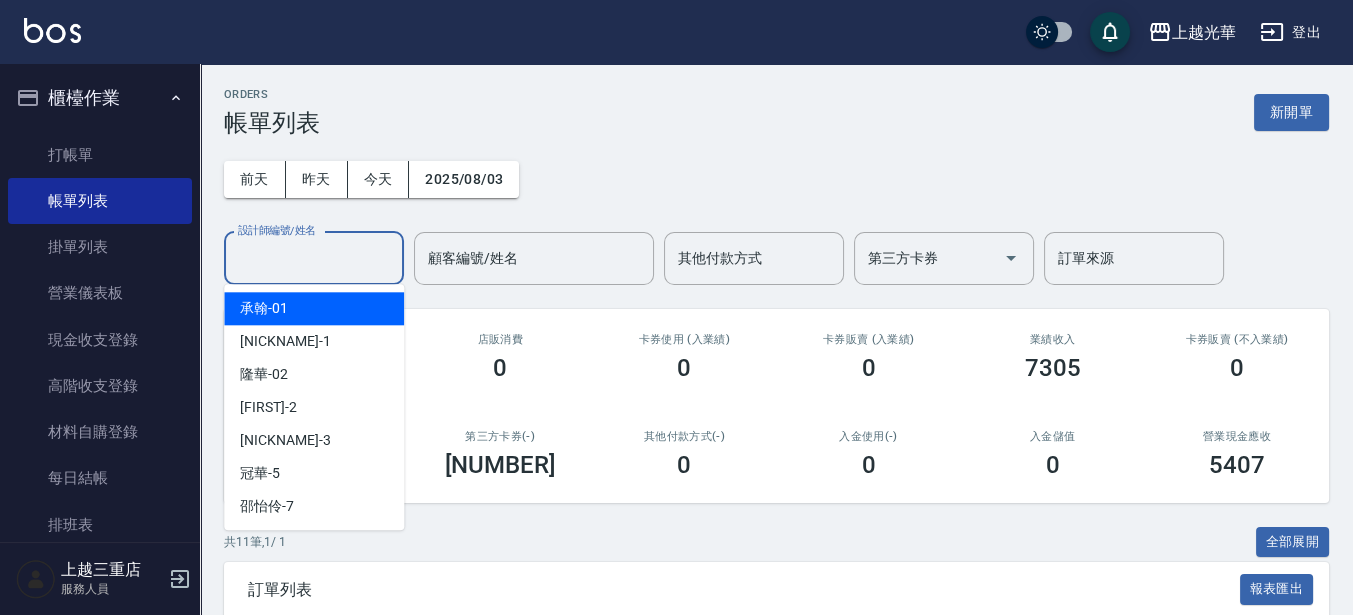 click on "設計師編號/姓名" at bounding box center [314, 258] 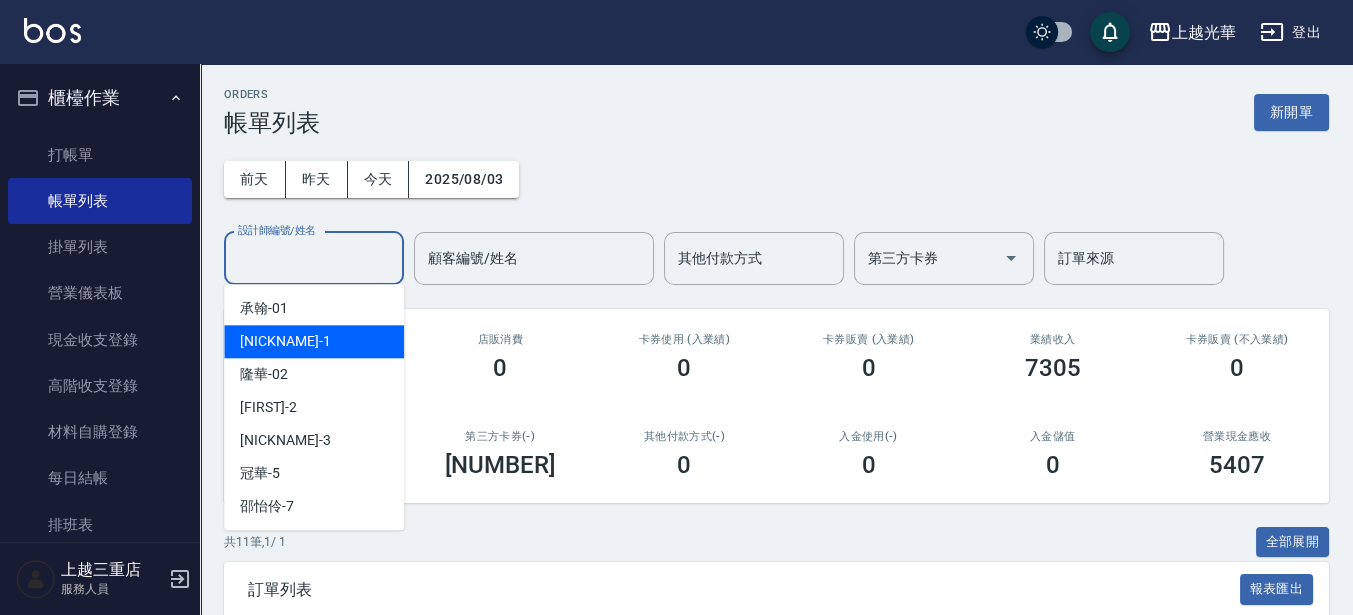 click on "[NICKNAME] -1" at bounding box center (314, 341) 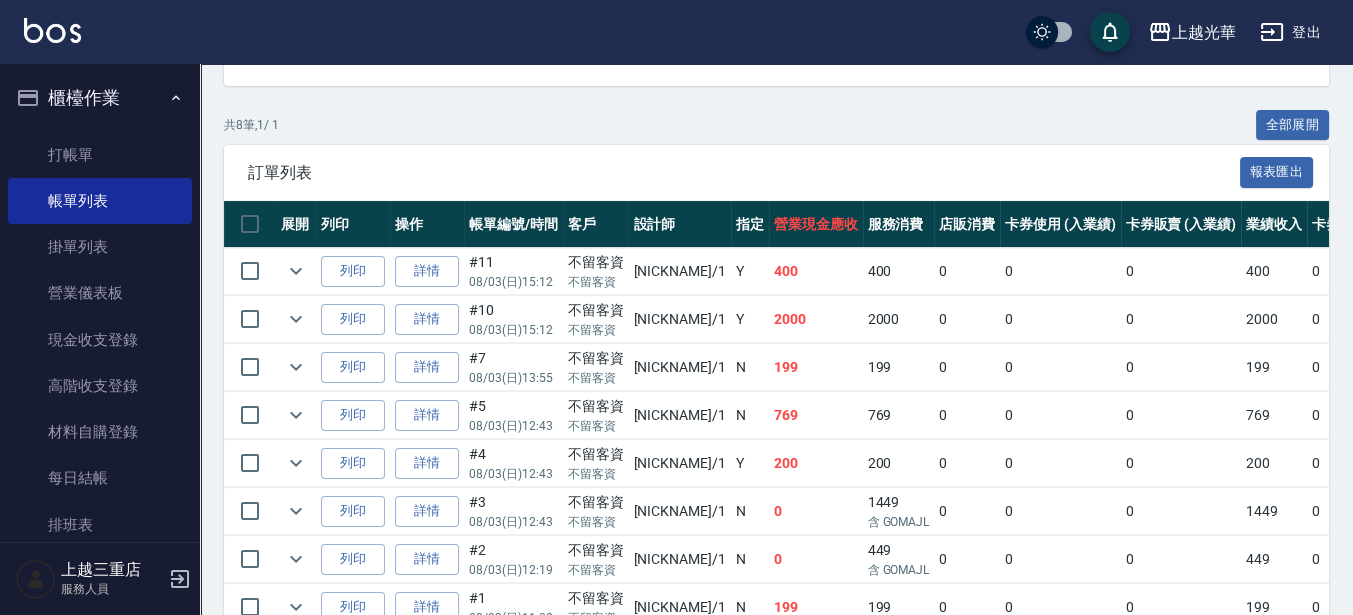 scroll, scrollTop: 500, scrollLeft: 0, axis: vertical 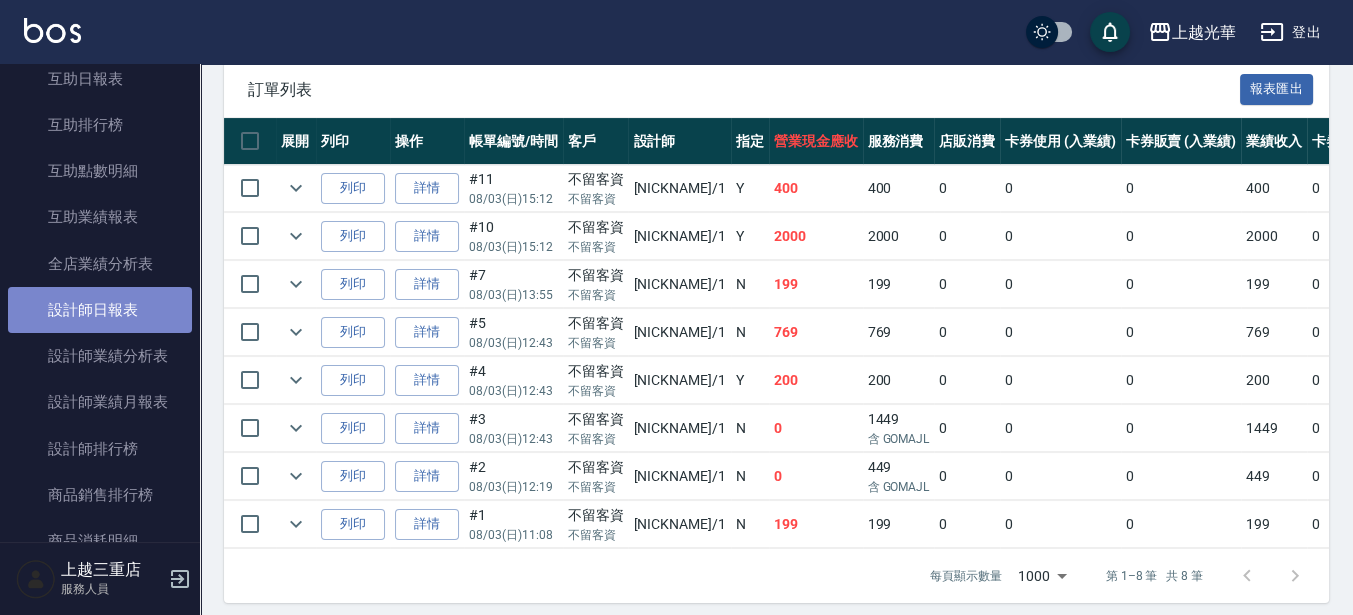 click on "設計師日報表" at bounding box center (100, 310) 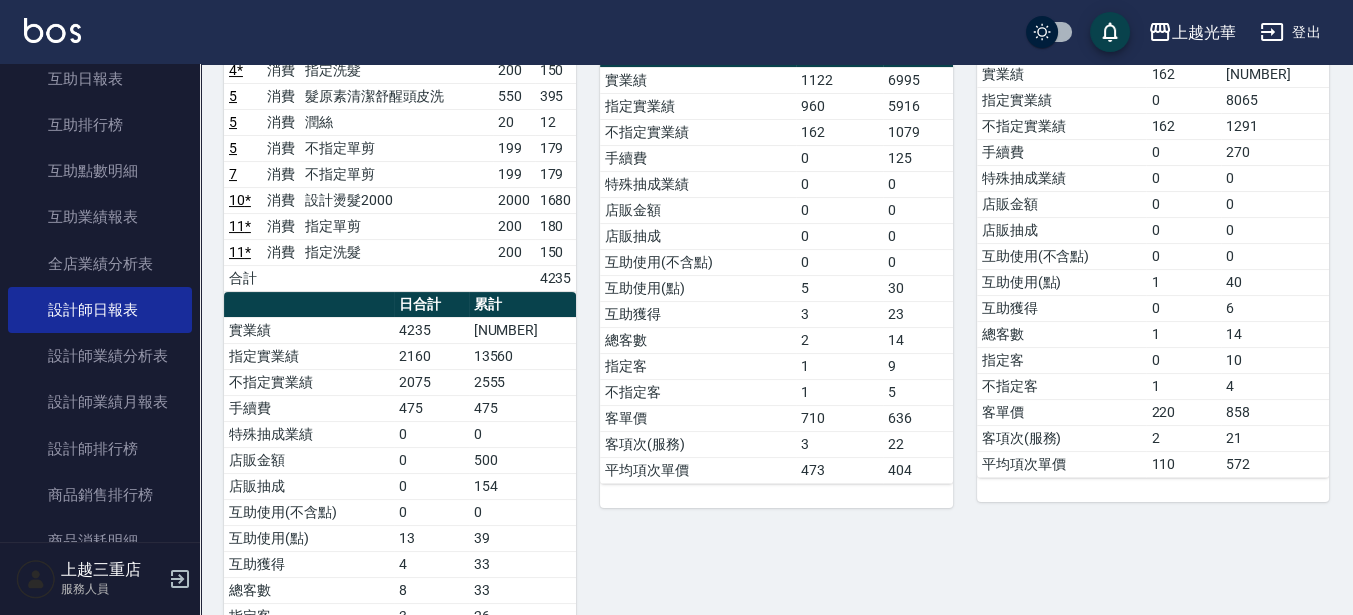 scroll, scrollTop: 500, scrollLeft: 0, axis: vertical 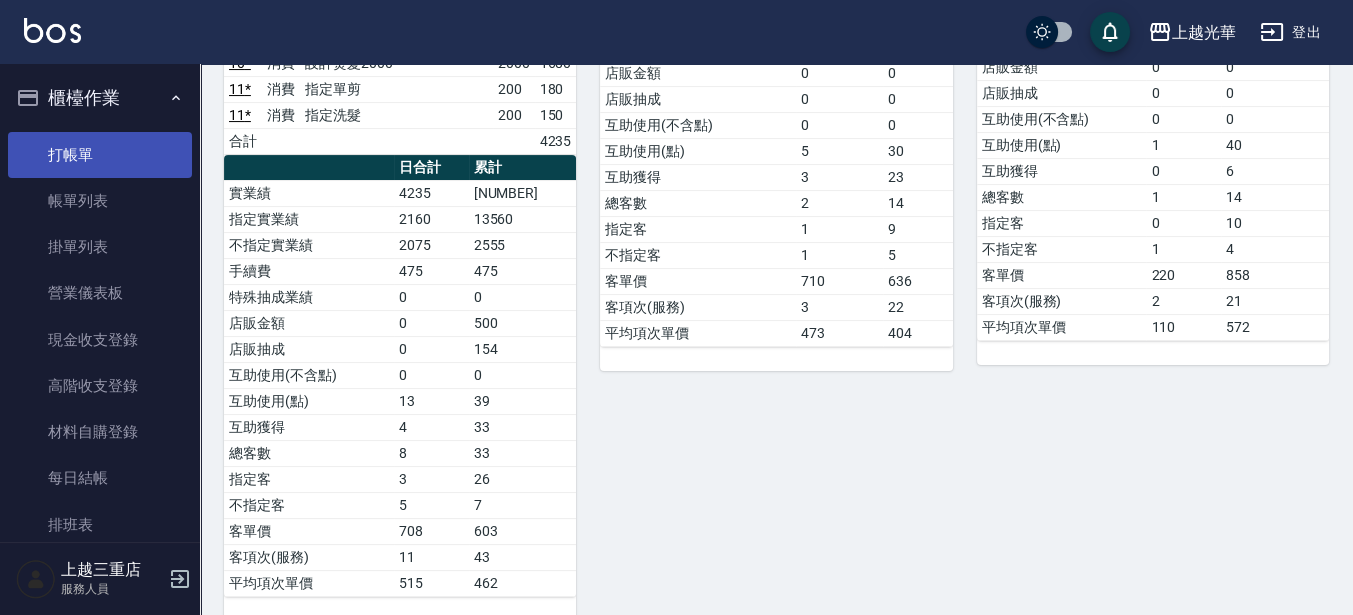 click on "打帳單" at bounding box center (100, 155) 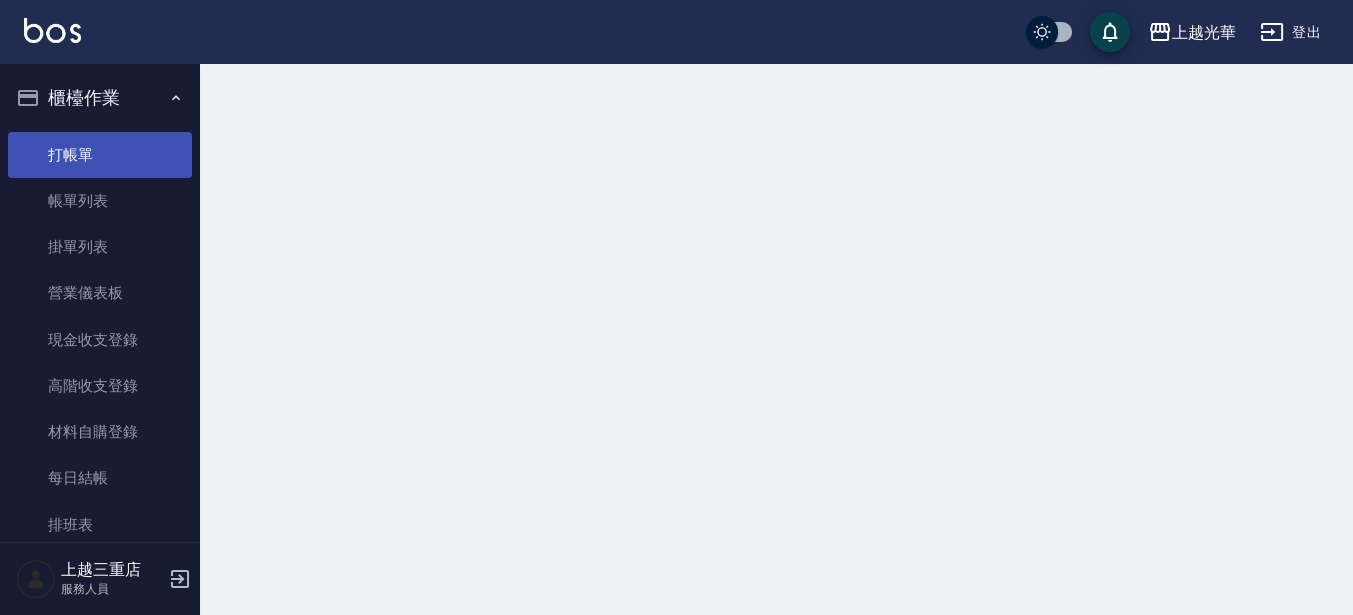scroll, scrollTop: 0, scrollLeft: 0, axis: both 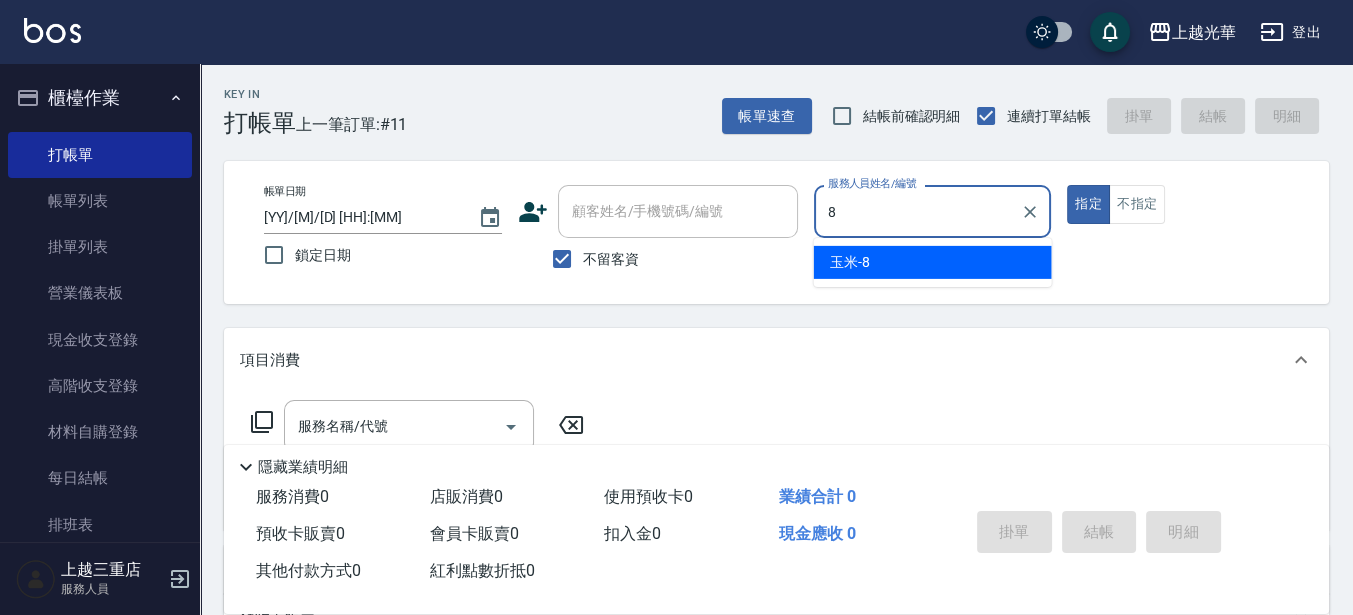 type on "玉米-8" 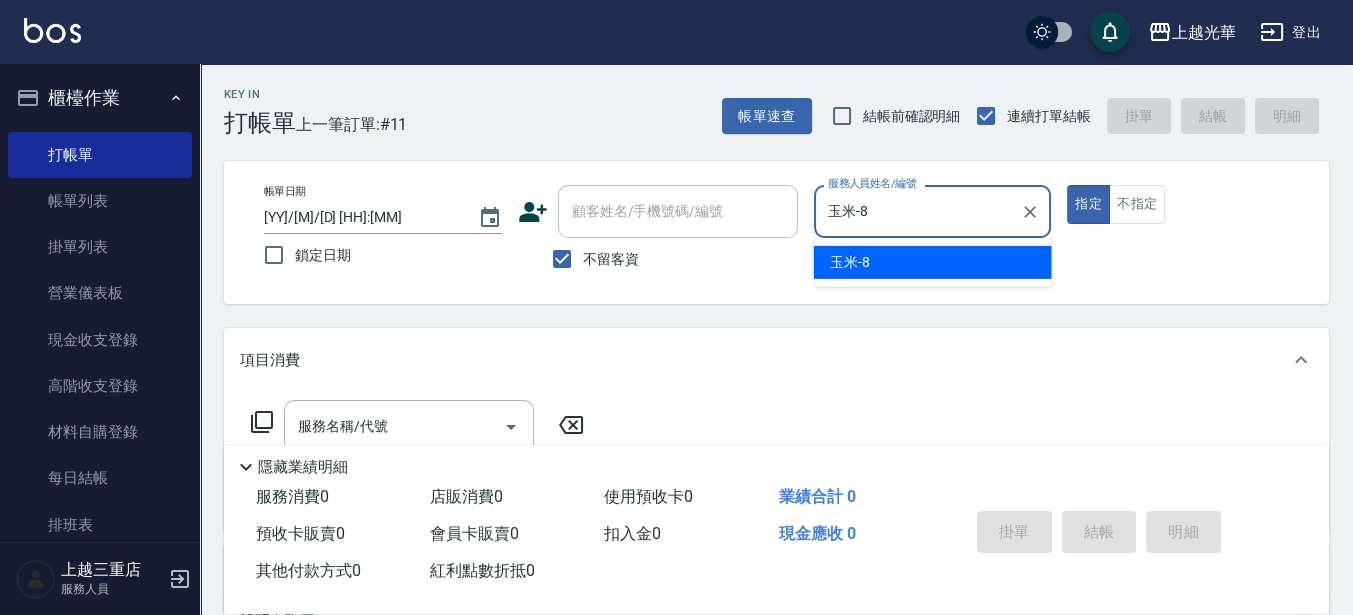 type on "true" 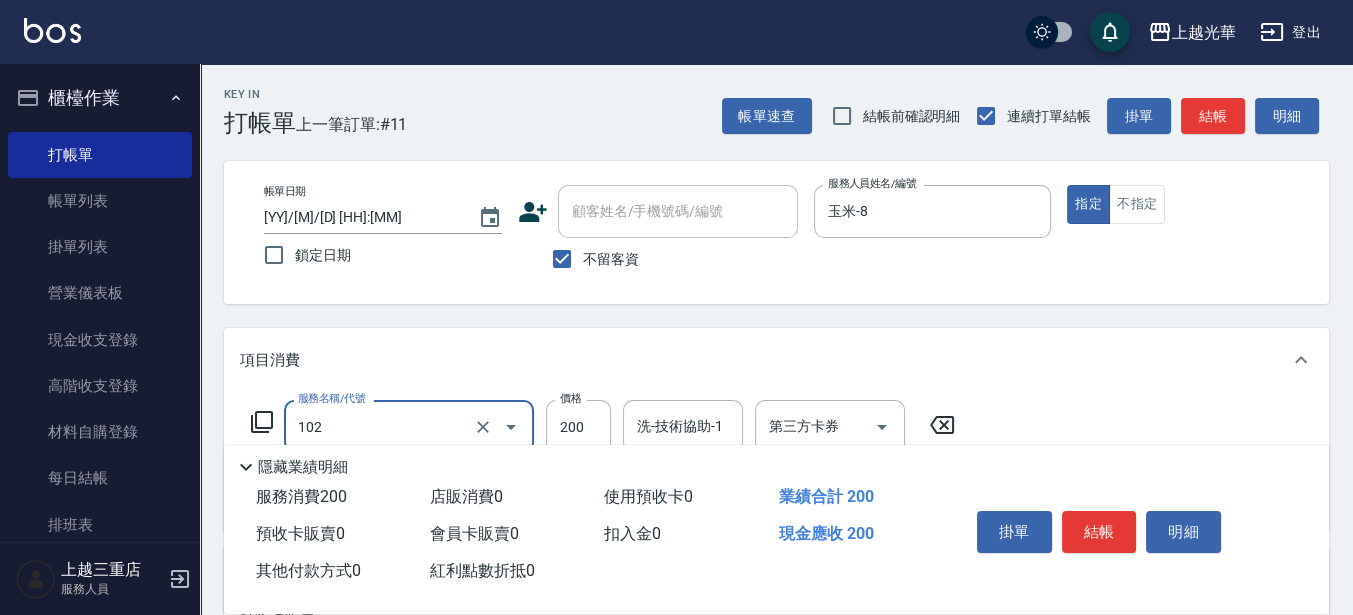type on "指定洗髮(102)" 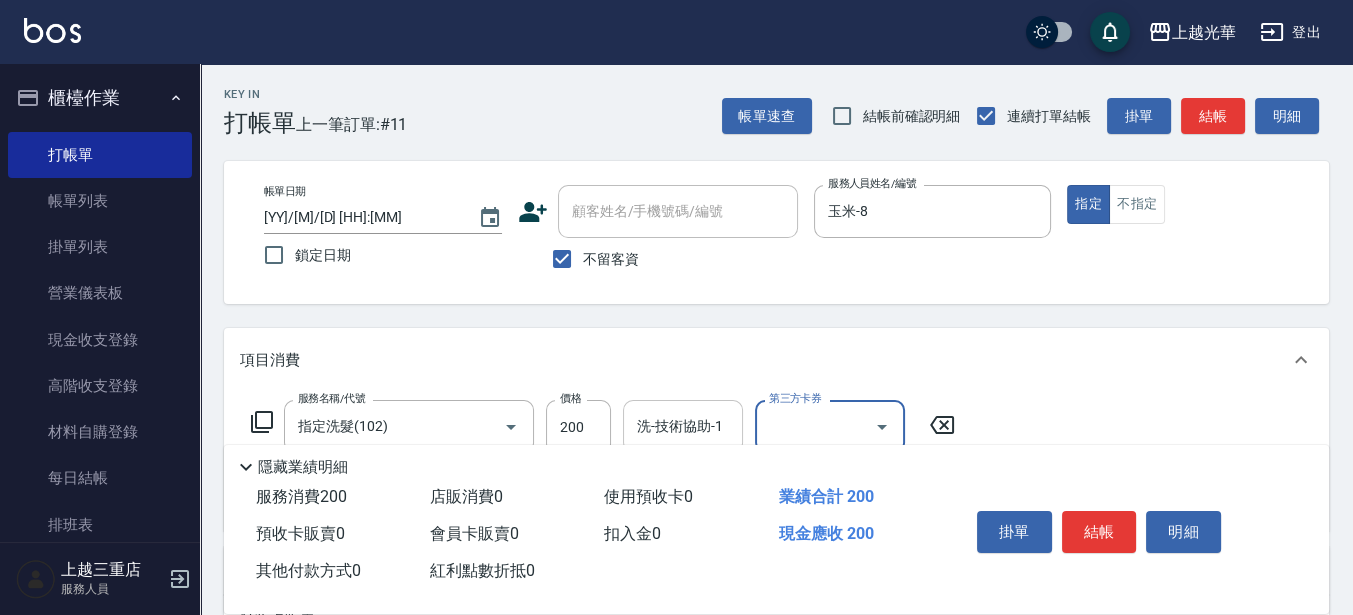click on "洗-技術協助-1" at bounding box center (683, 426) 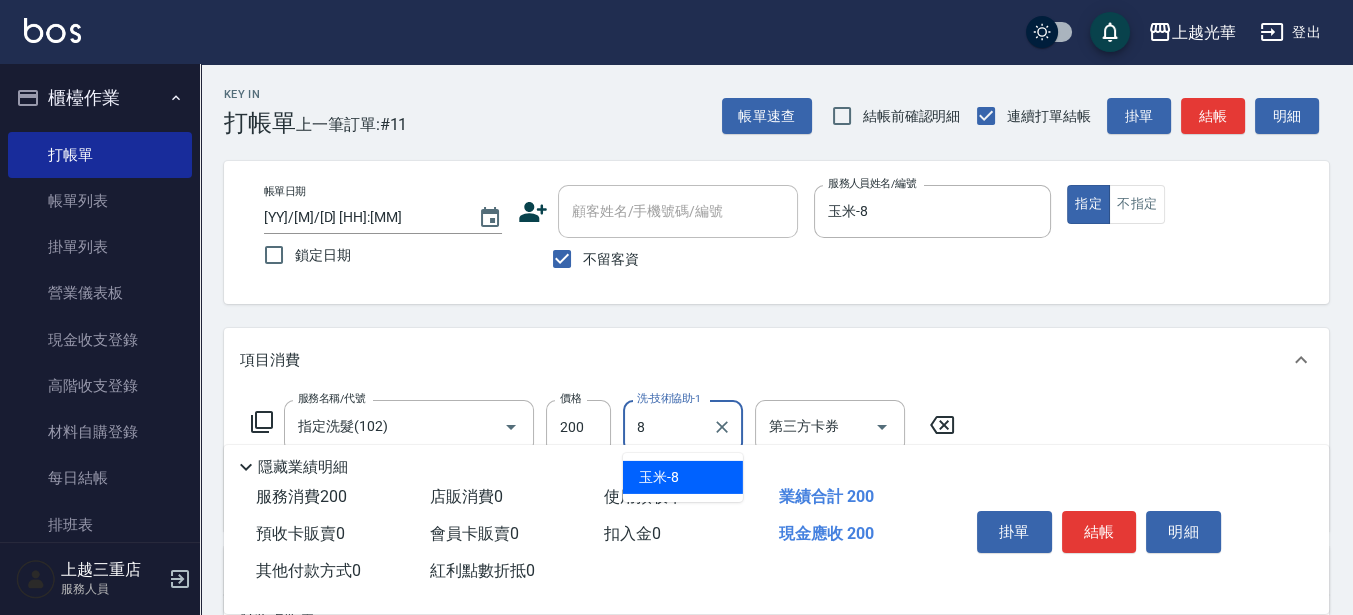 type on "玉米-8" 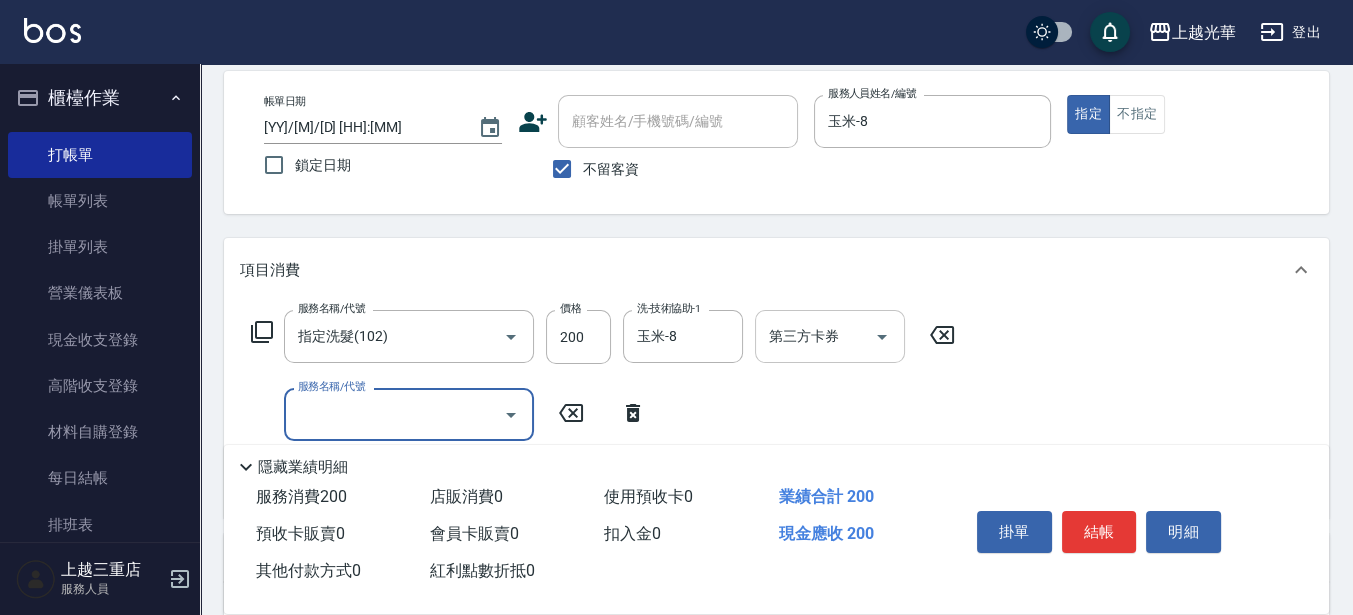 scroll, scrollTop: 125, scrollLeft: 0, axis: vertical 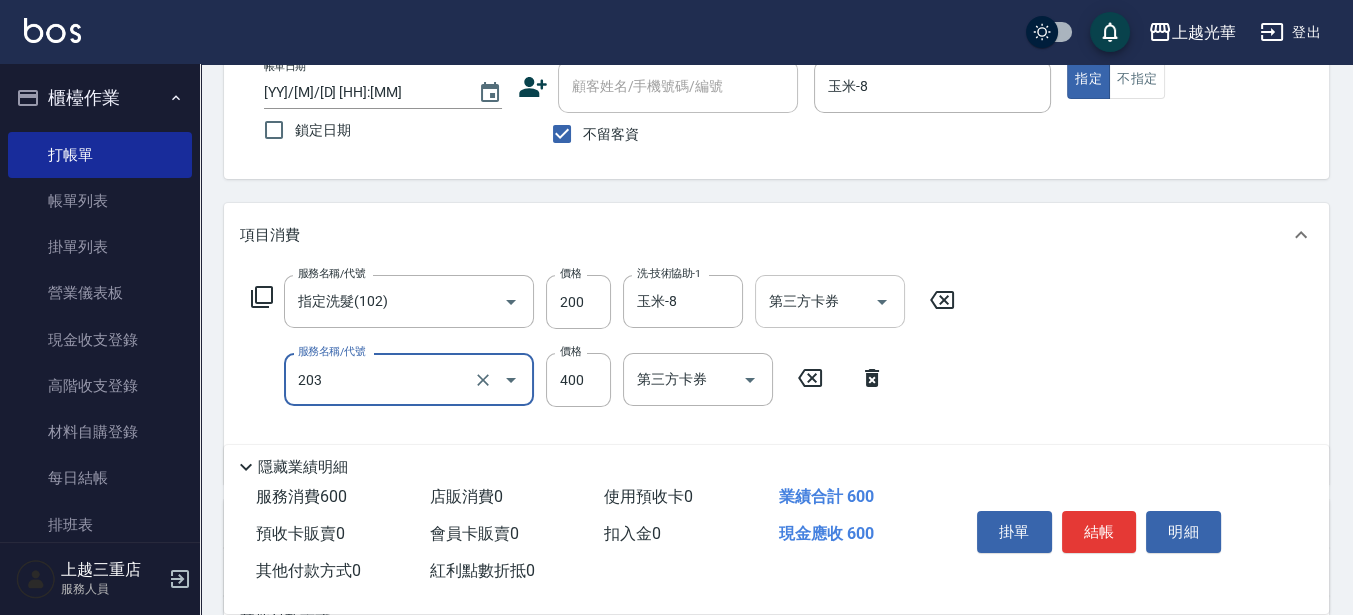 type on "指定單剪(203)" 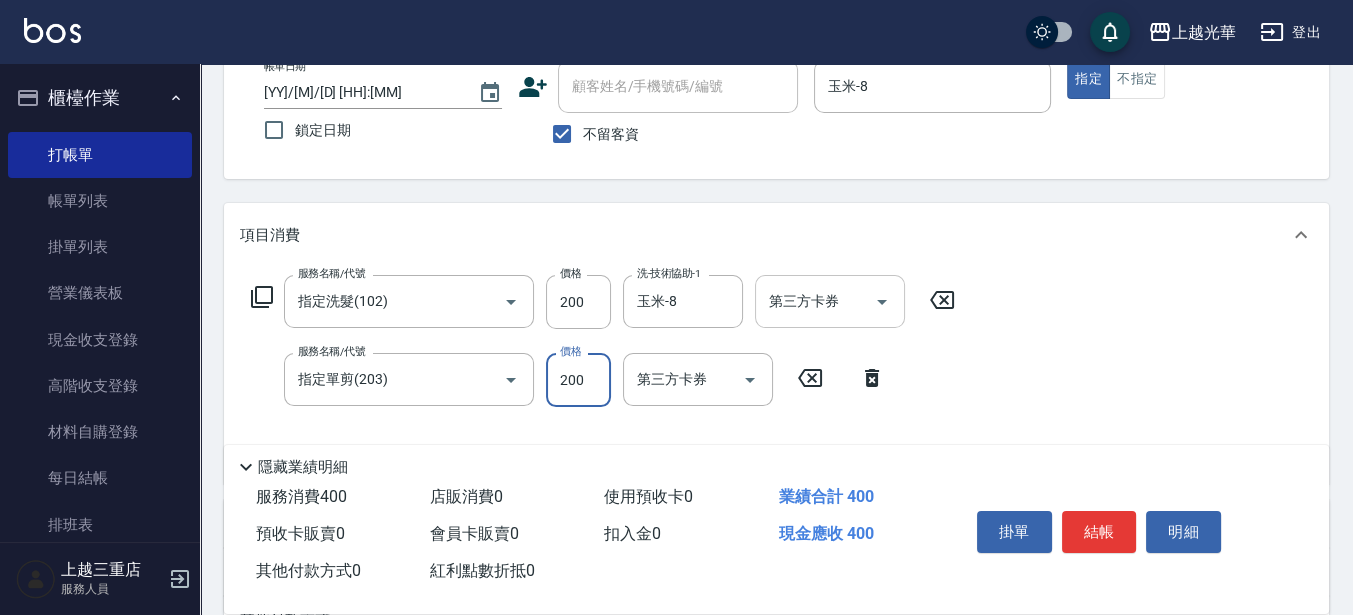 type on "200" 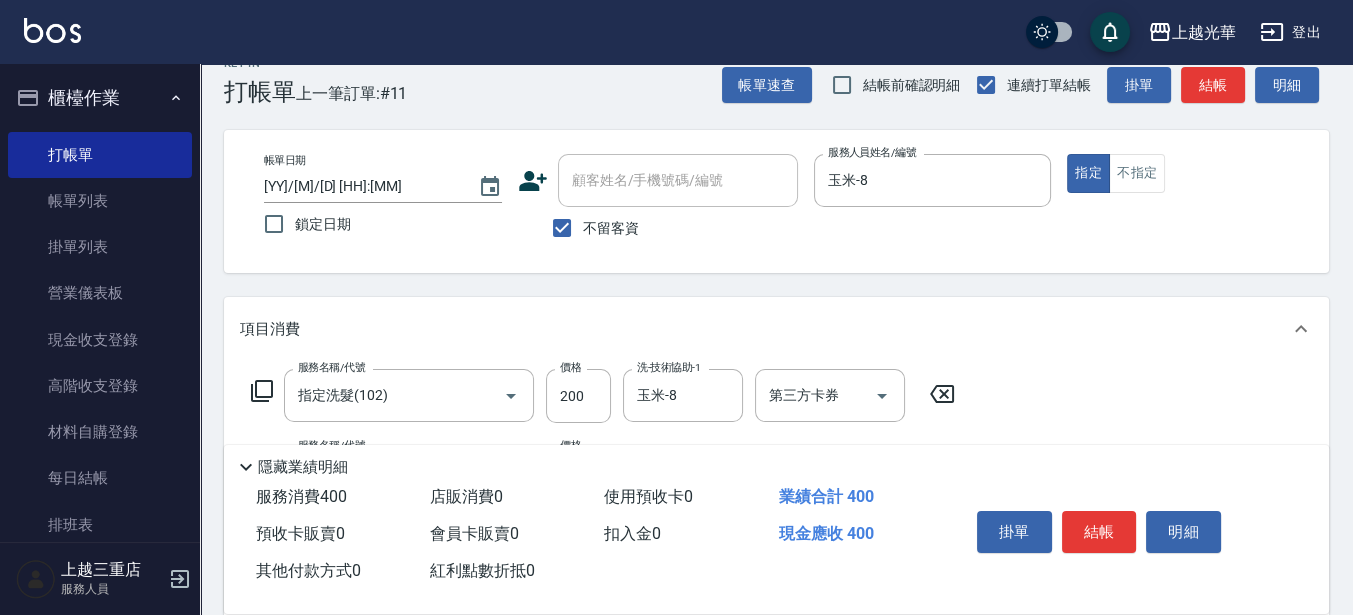 scroll, scrollTop: 0, scrollLeft: 0, axis: both 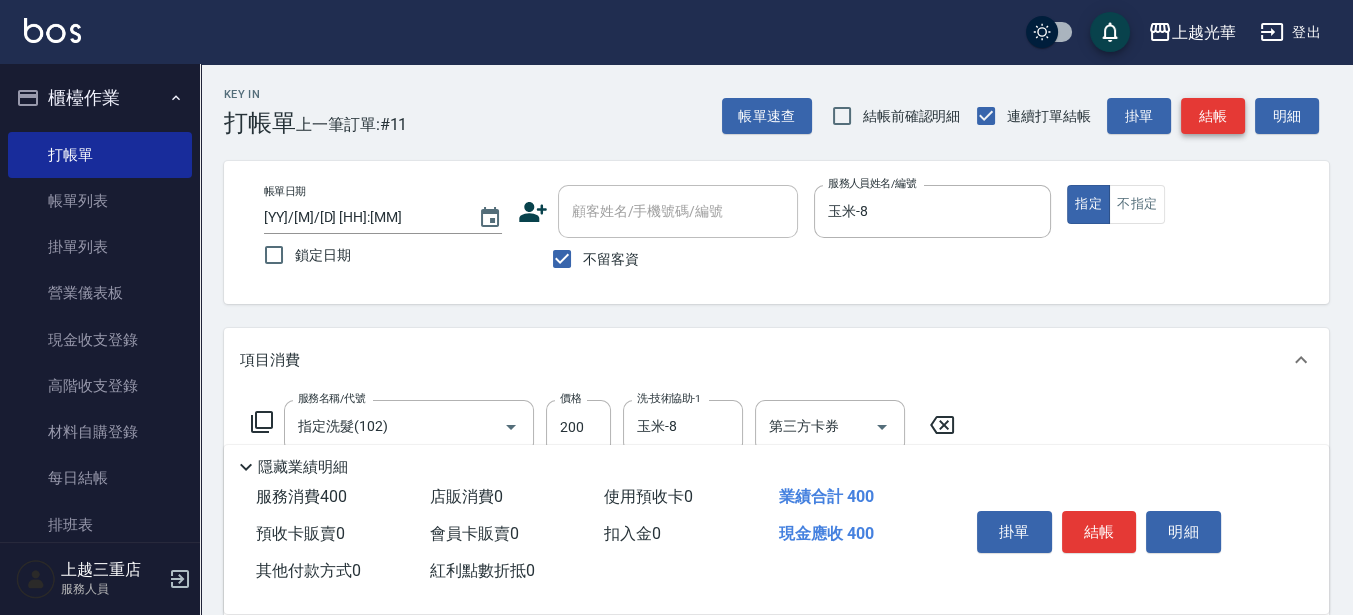 click on "結帳" at bounding box center (1213, 116) 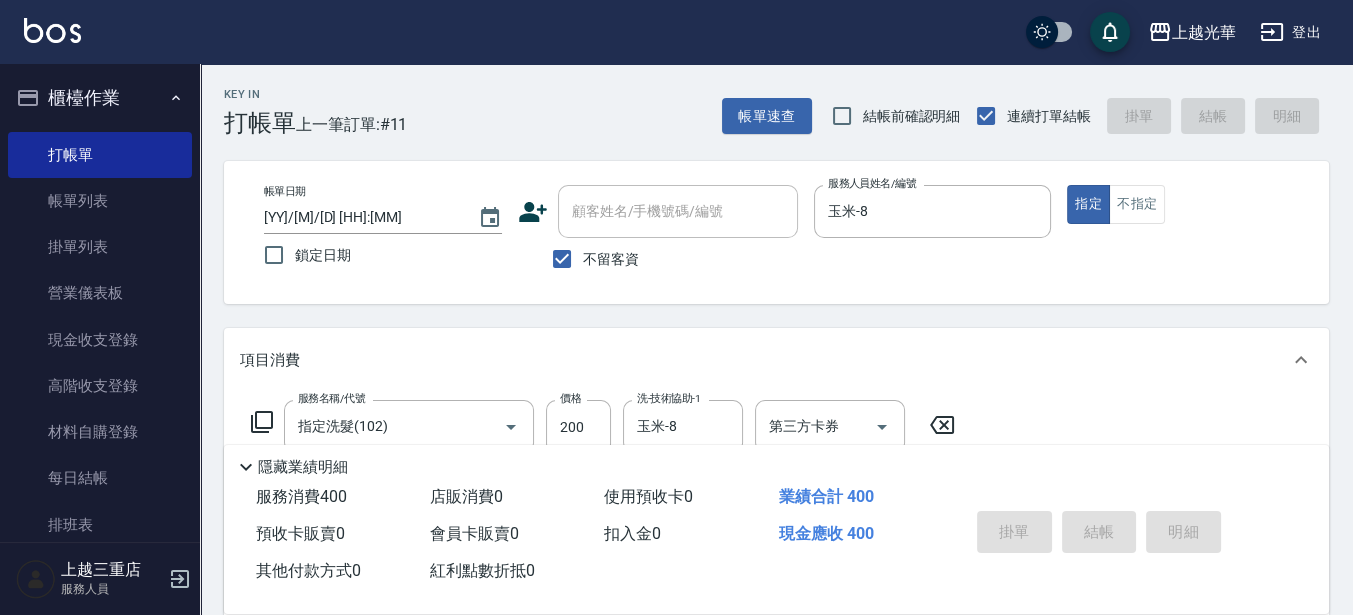 type on "2025/08/03 15:38" 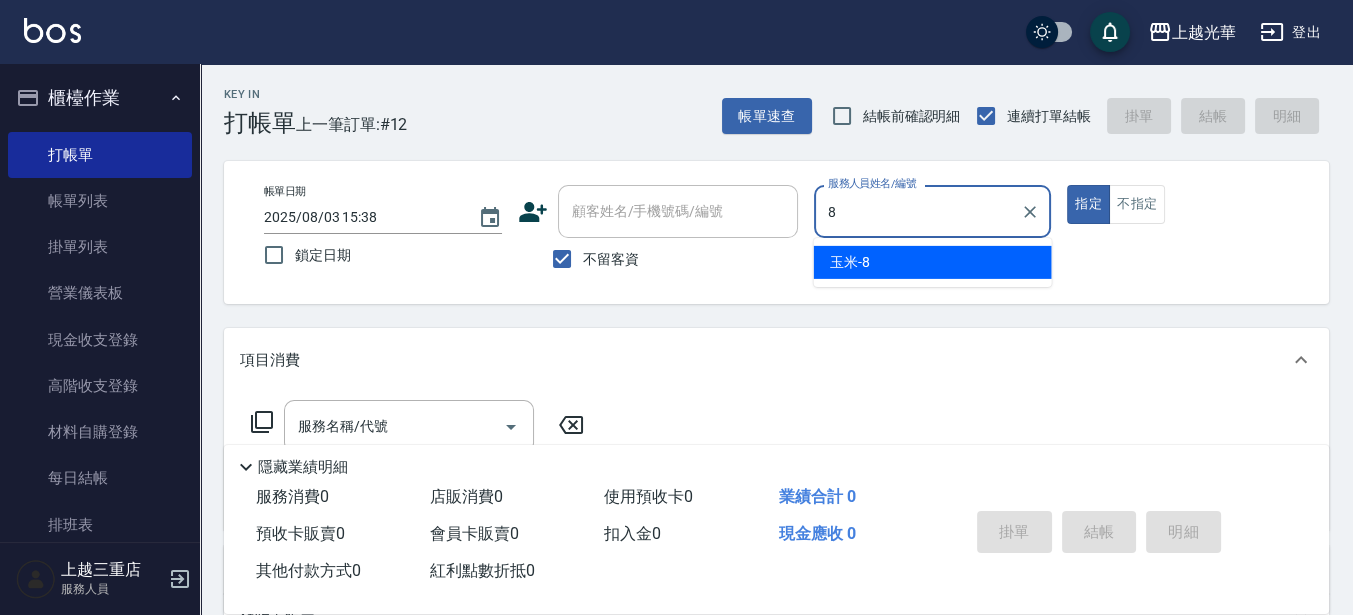 type on "玉米-8" 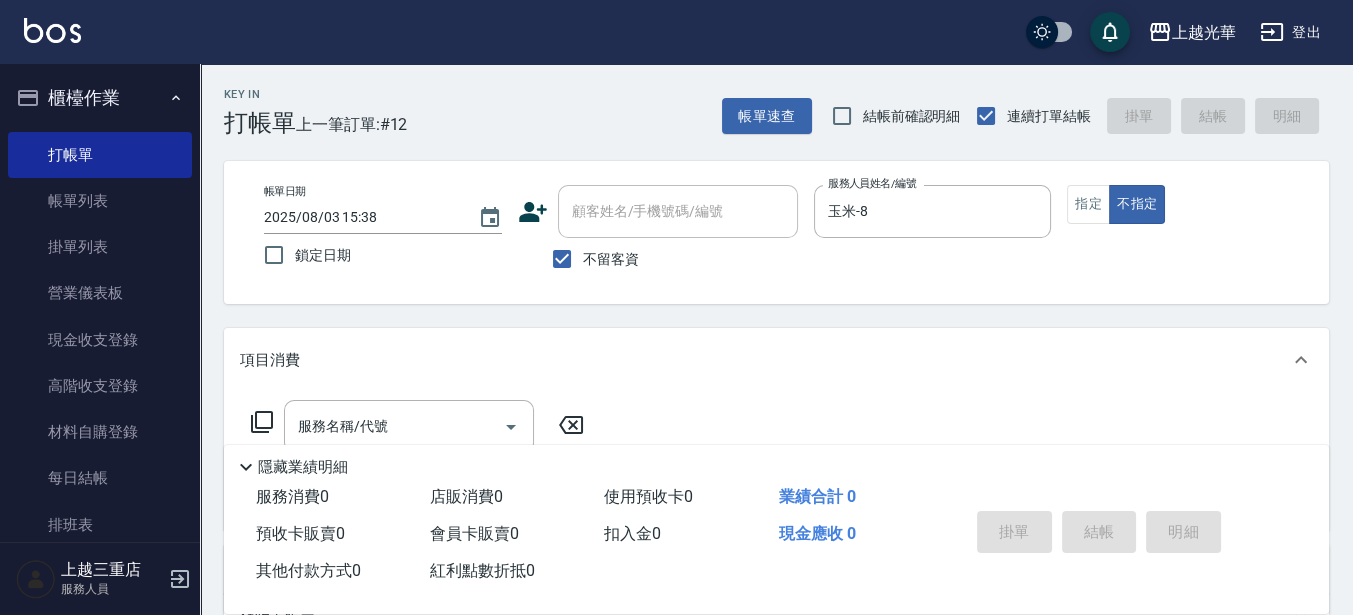 click 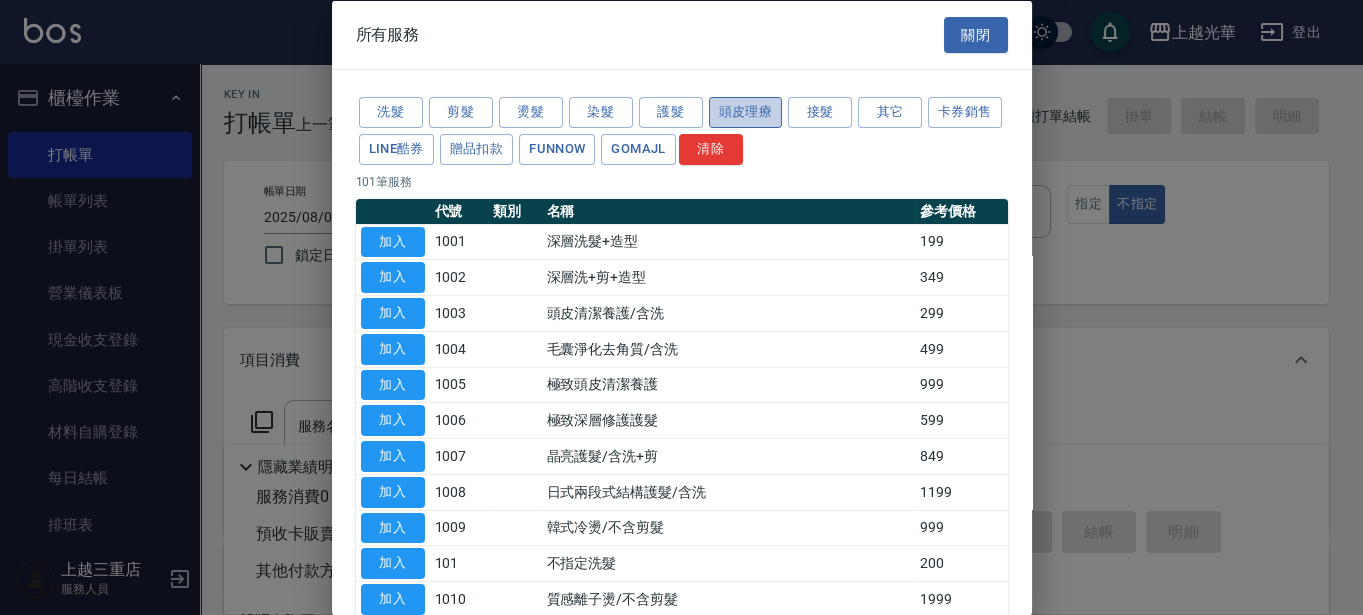 click on "頭皮理療" at bounding box center [746, 112] 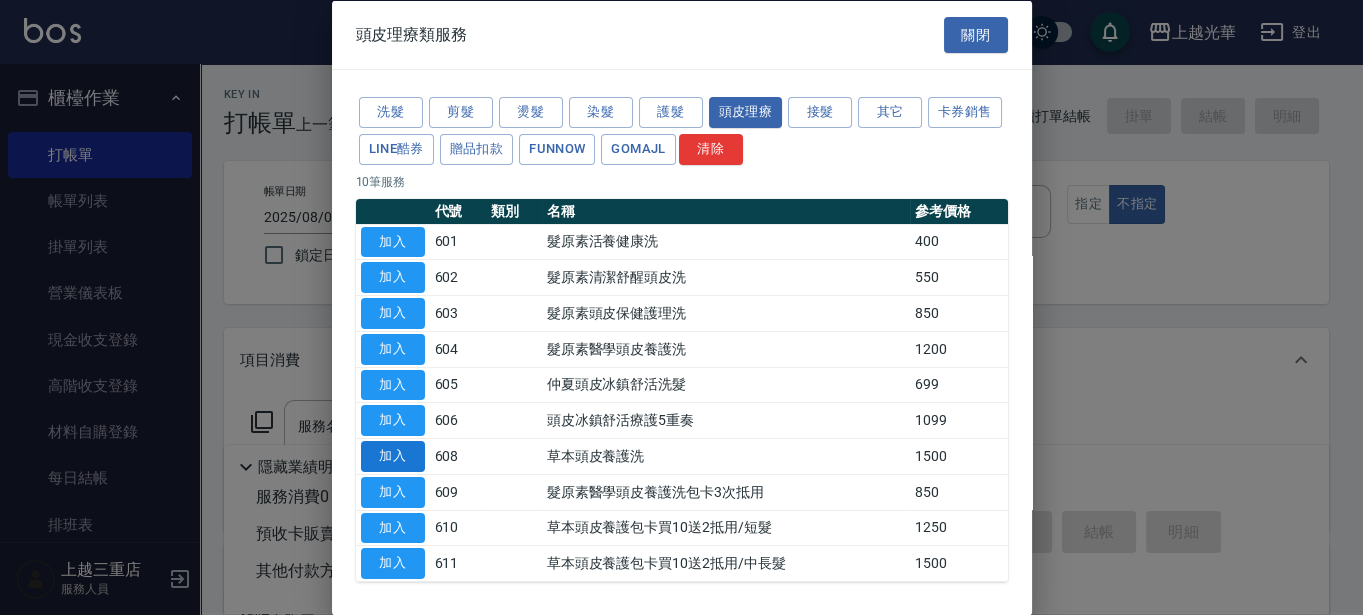 drag, startPoint x: 335, startPoint y: 416, endPoint x: 386, endPoint y: 441, distance: 56.797886 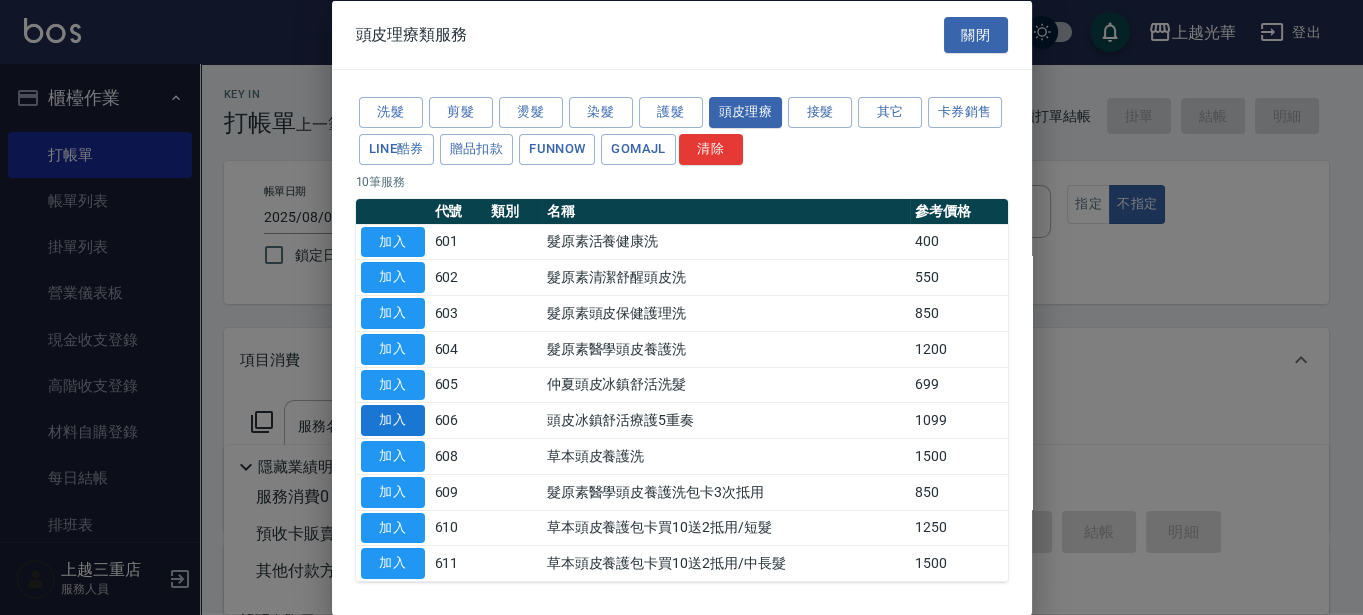 click on "加入" at bounding box center [393, 420] 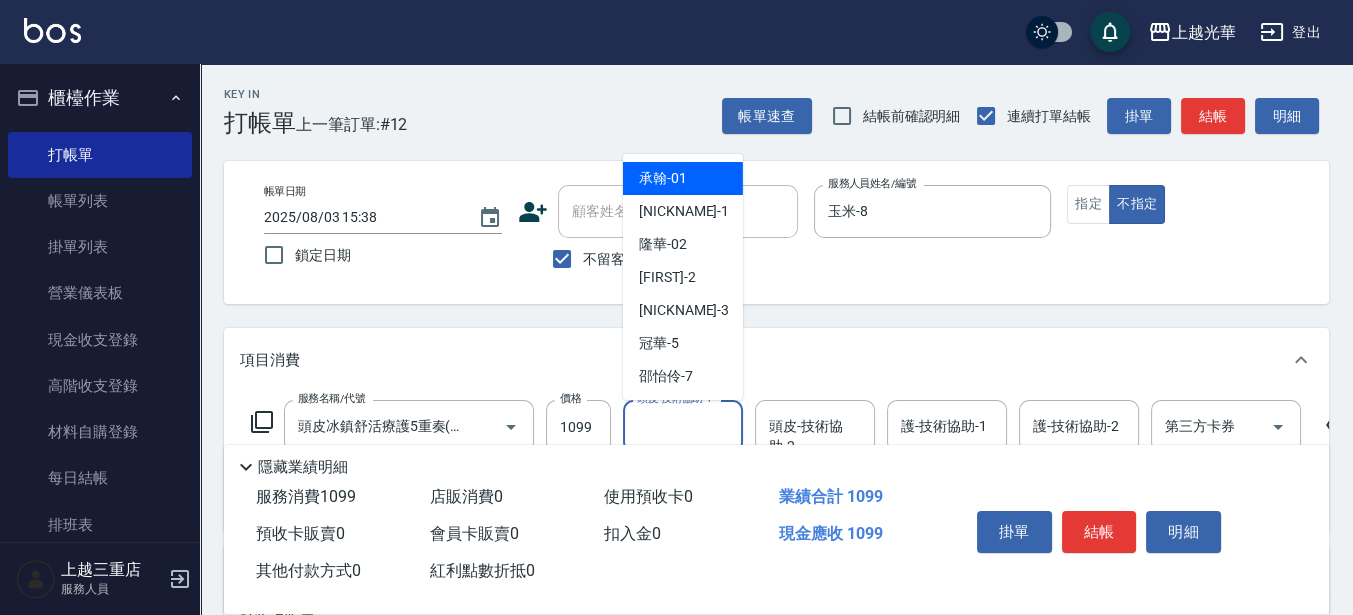 click on "頭皮-技術協助-1" at bounding box center (683, 426) 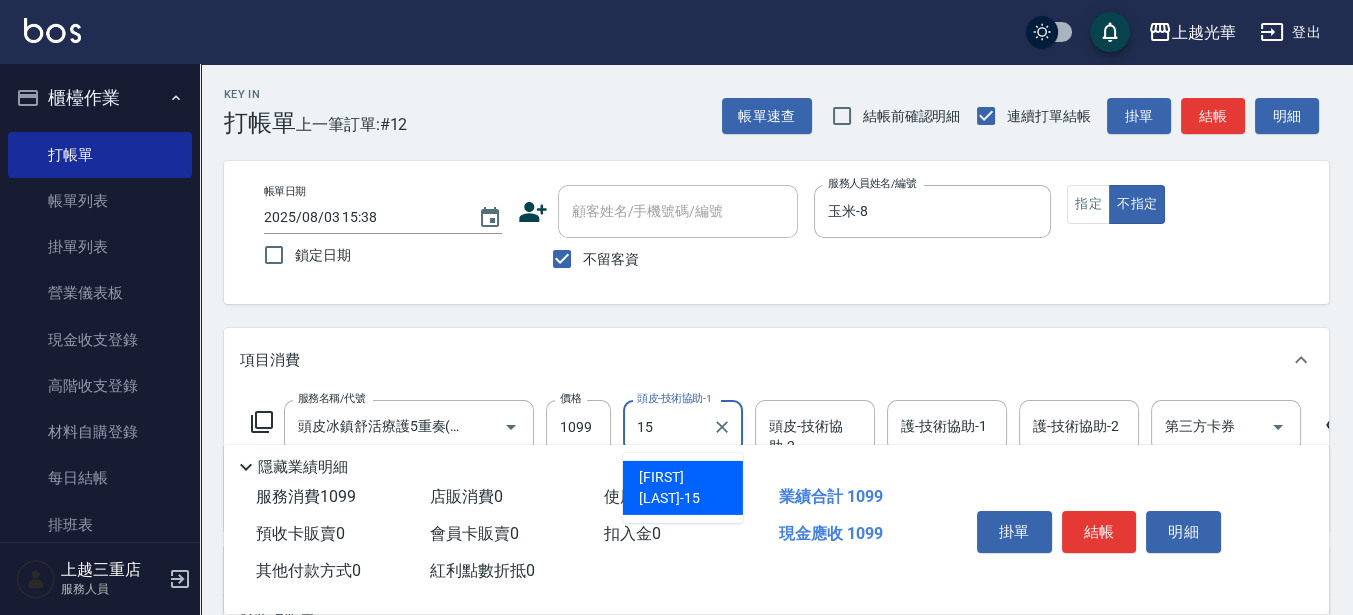 type on "[FIRST] [LAST]-[NUMBER]" 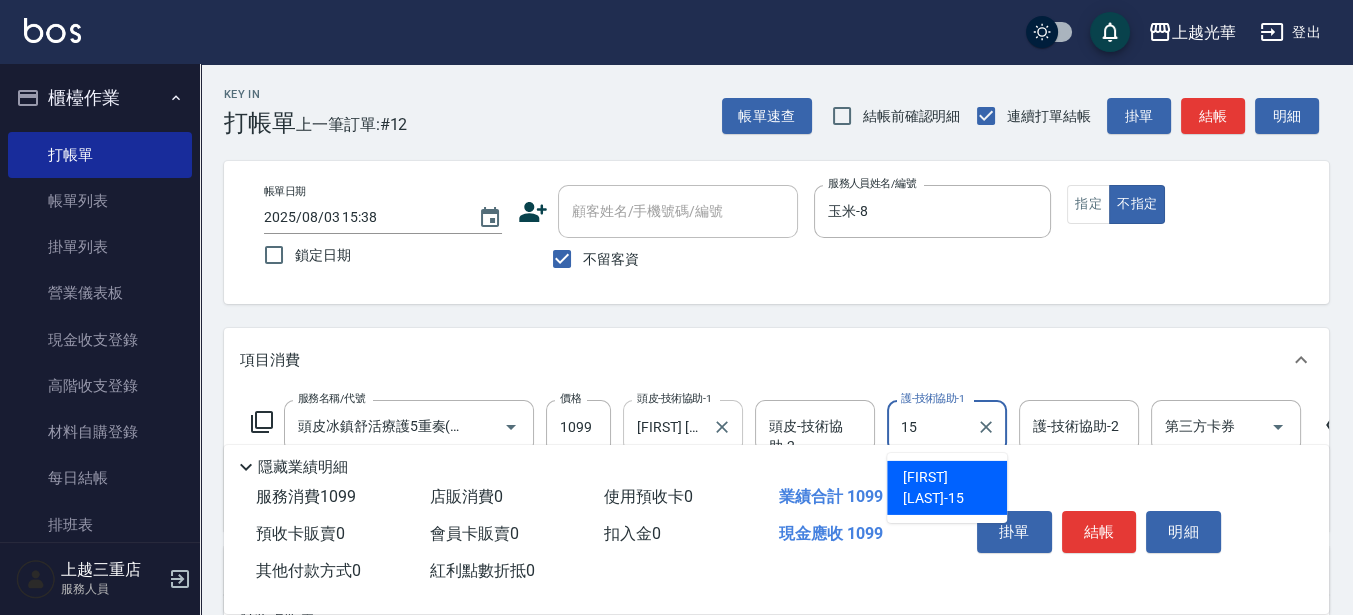 type on "[FIRST] [LAST]-[NUMBER]" 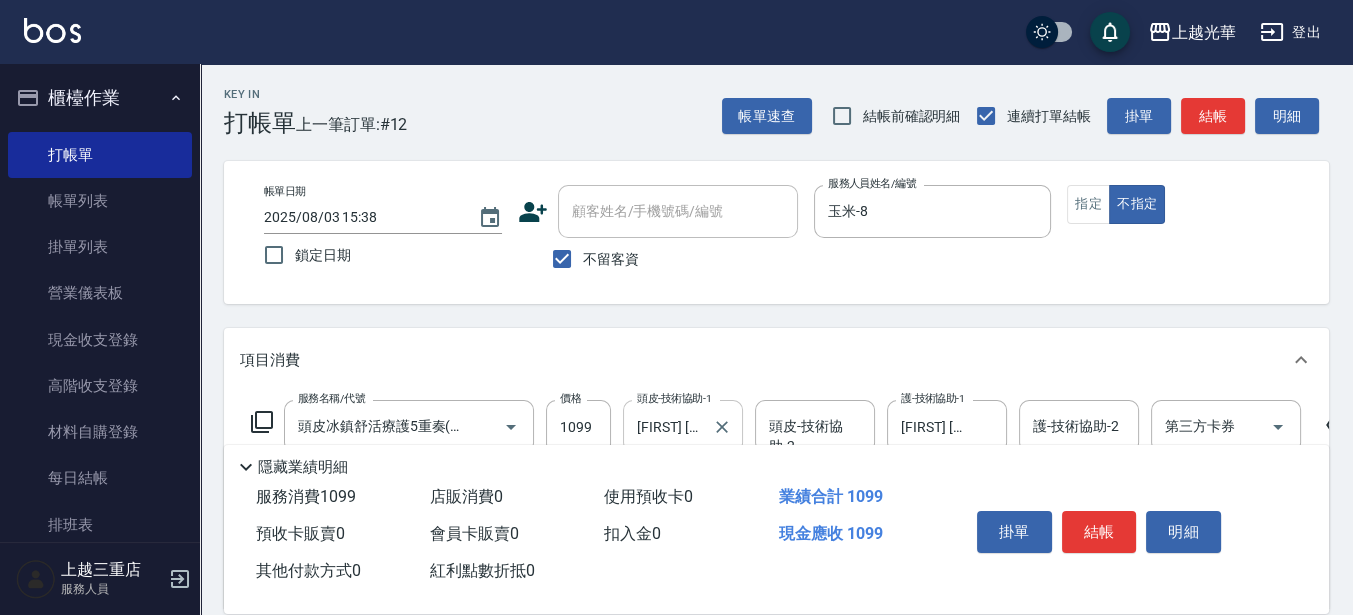 scroll, scrollTop: 0, scrollLeft: 0, axis: both 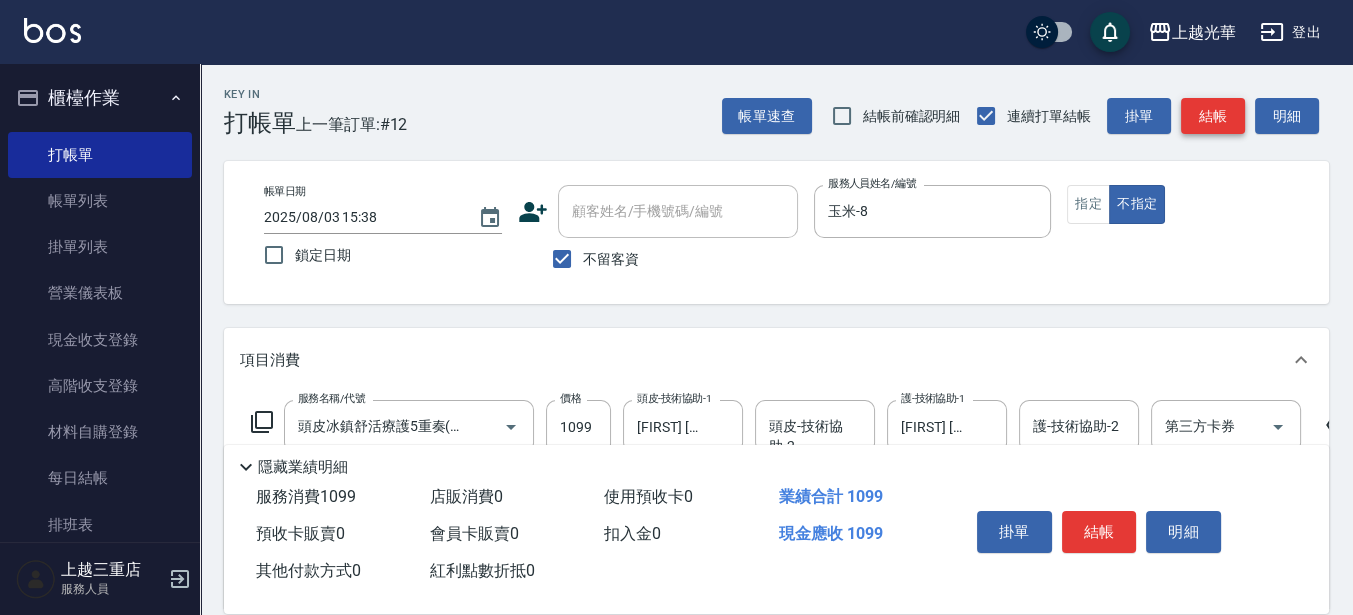 click on "結帳" at bounding box center (1213, 116) 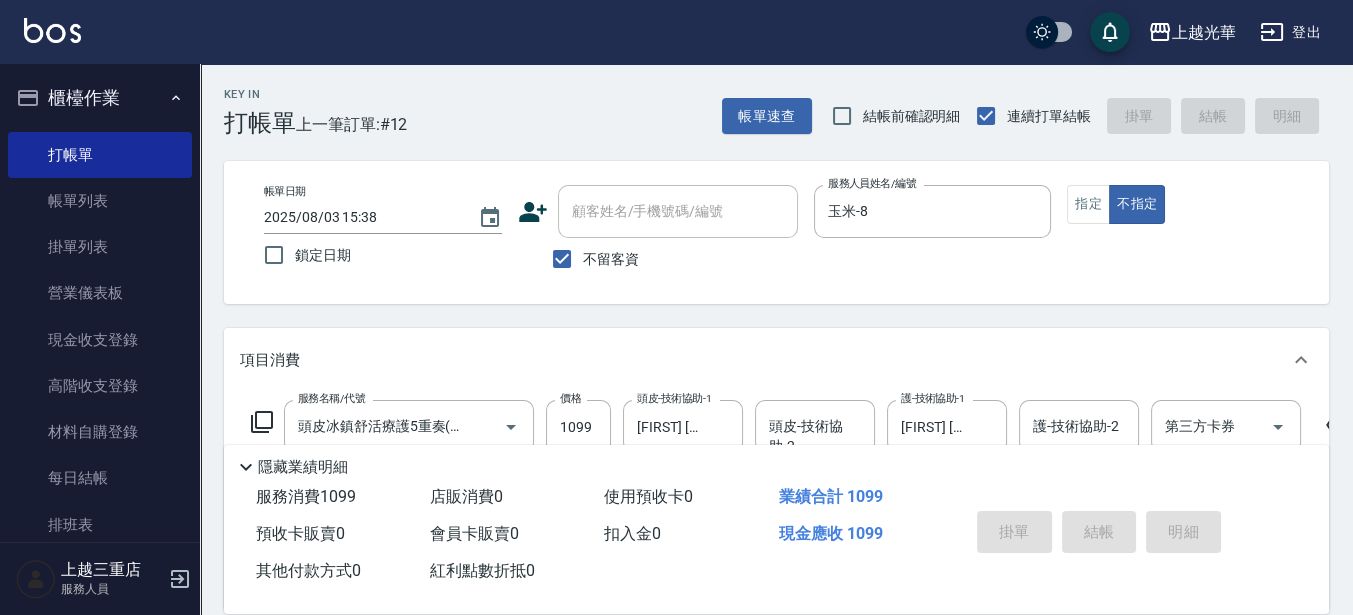 type on "2025/08/03 15:42" 